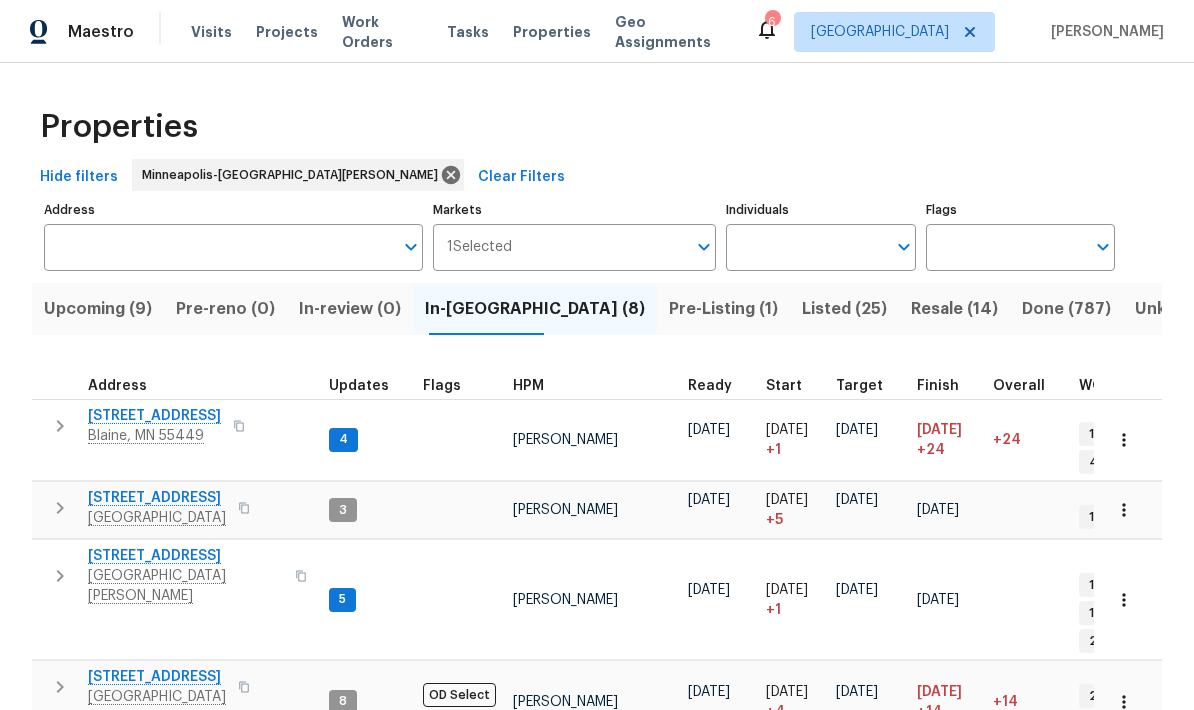 scroll, scrollTop: 0, scrollLeft: 0, axis: both 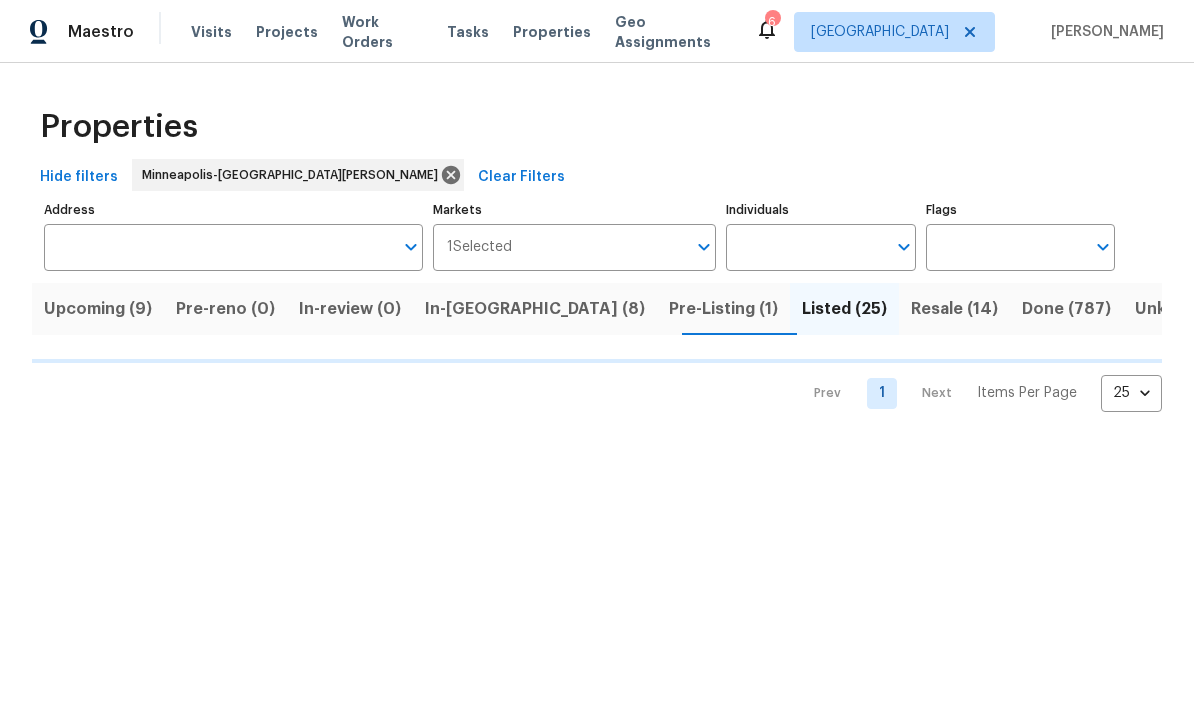 click on "Maestro Visits Projects Work Orders Tasks Properties Geo Assignments" at bounding box center [377, 32] 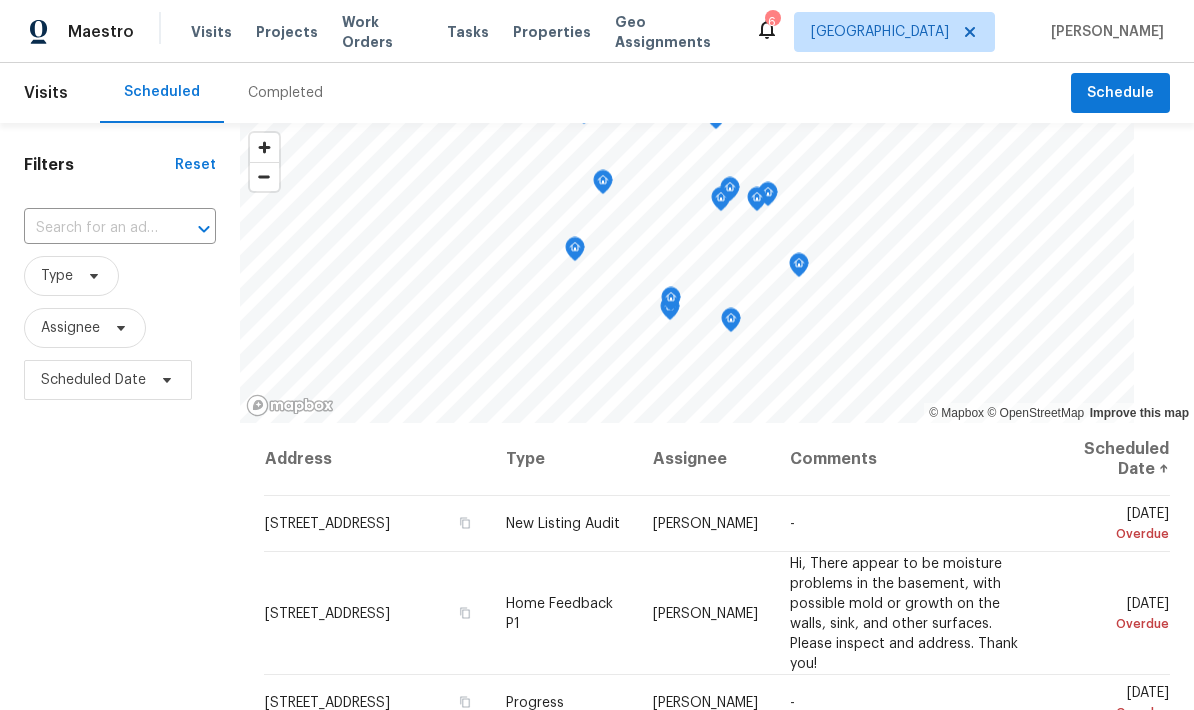click at bounding box center [92, 228] 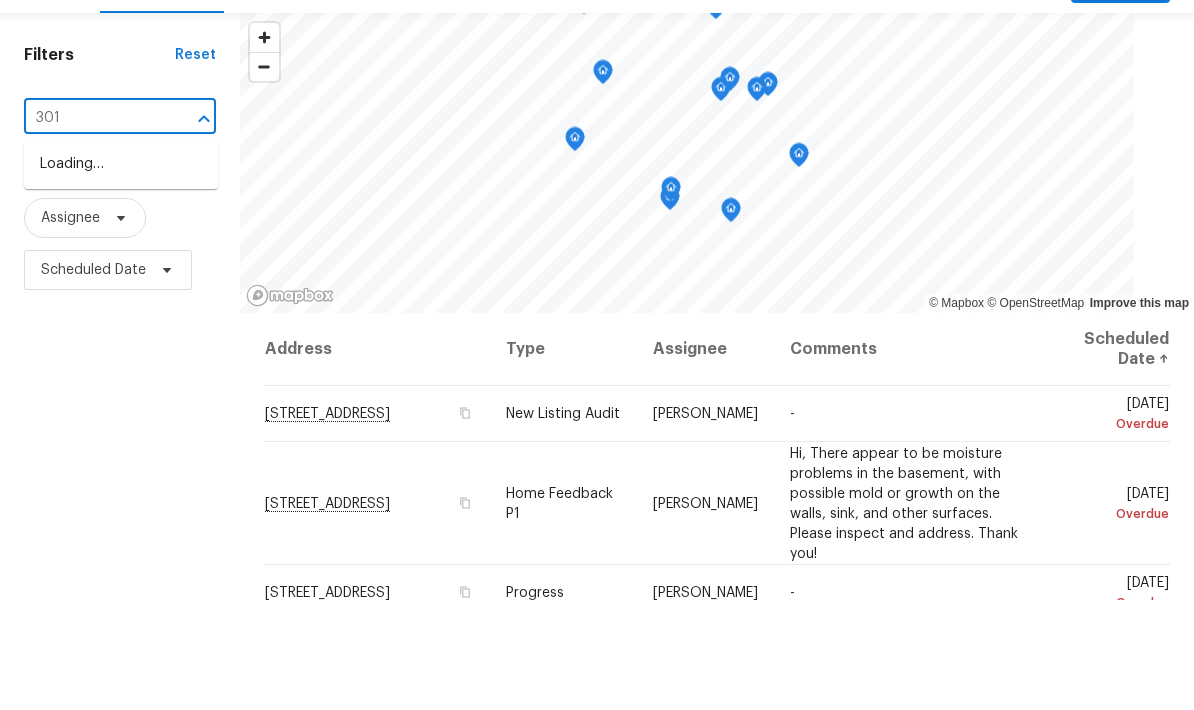 type on "3017" 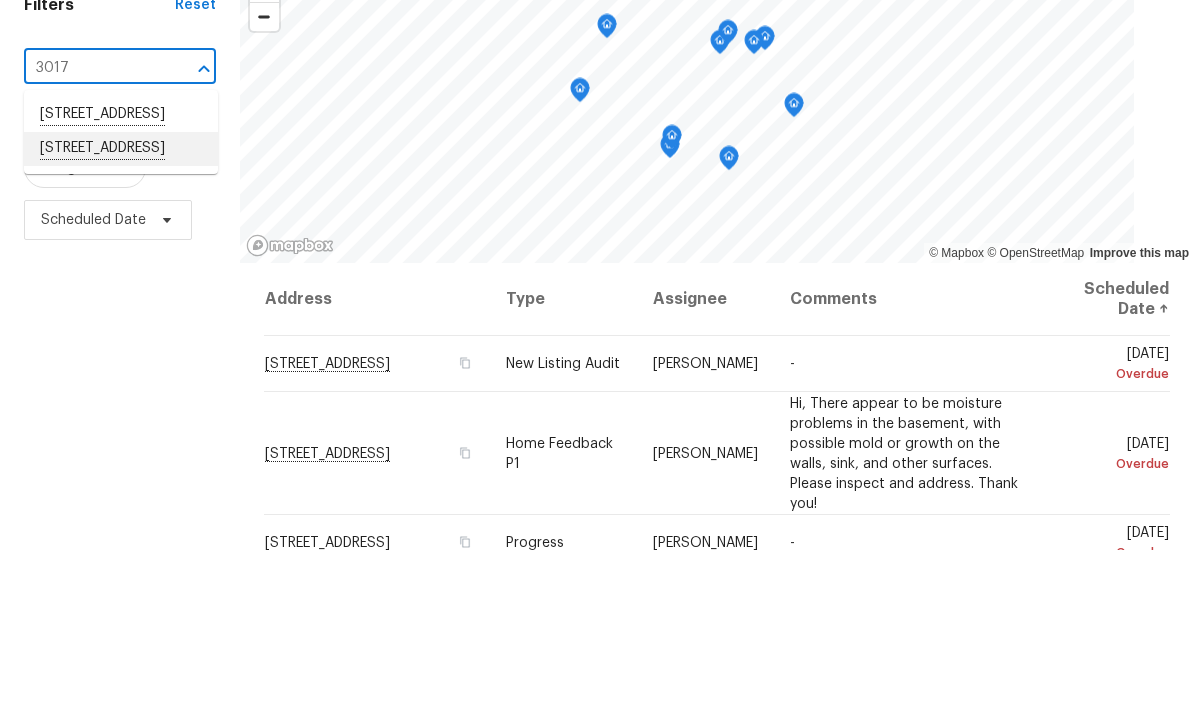 click on "[STREET_ADDRESS]" at bounding box center (121, 309) 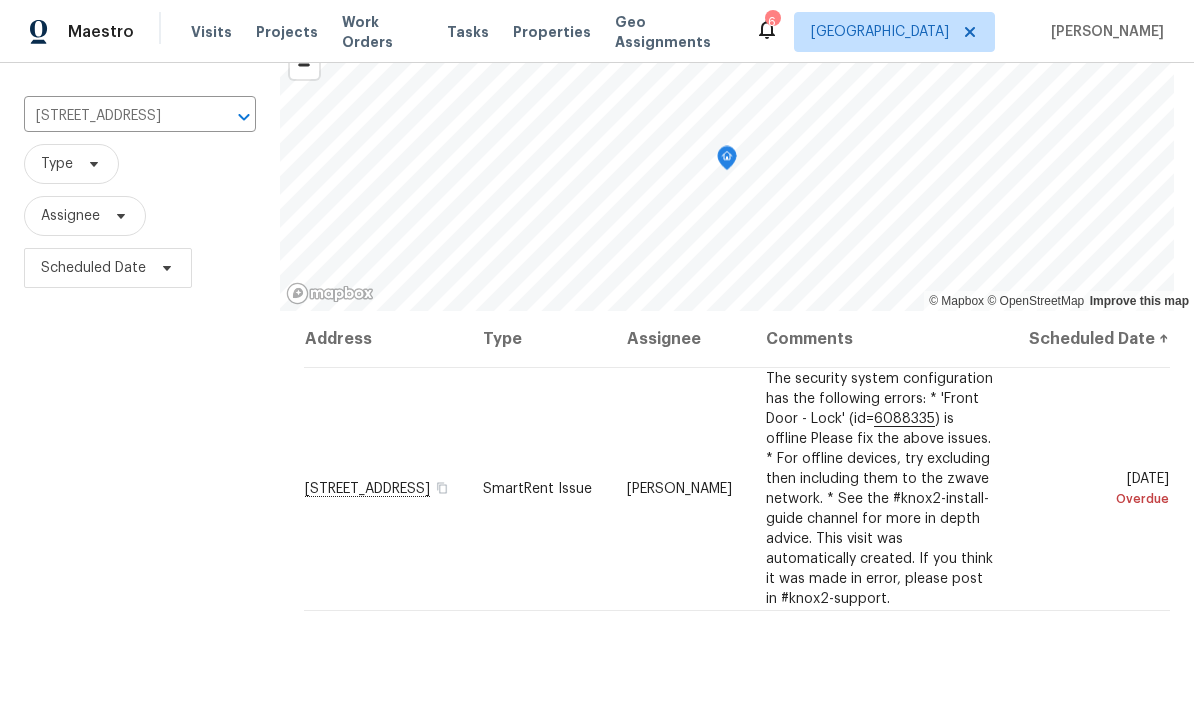 scroll, scrollTop: 113, scrollLeft: 0, axis: vertical 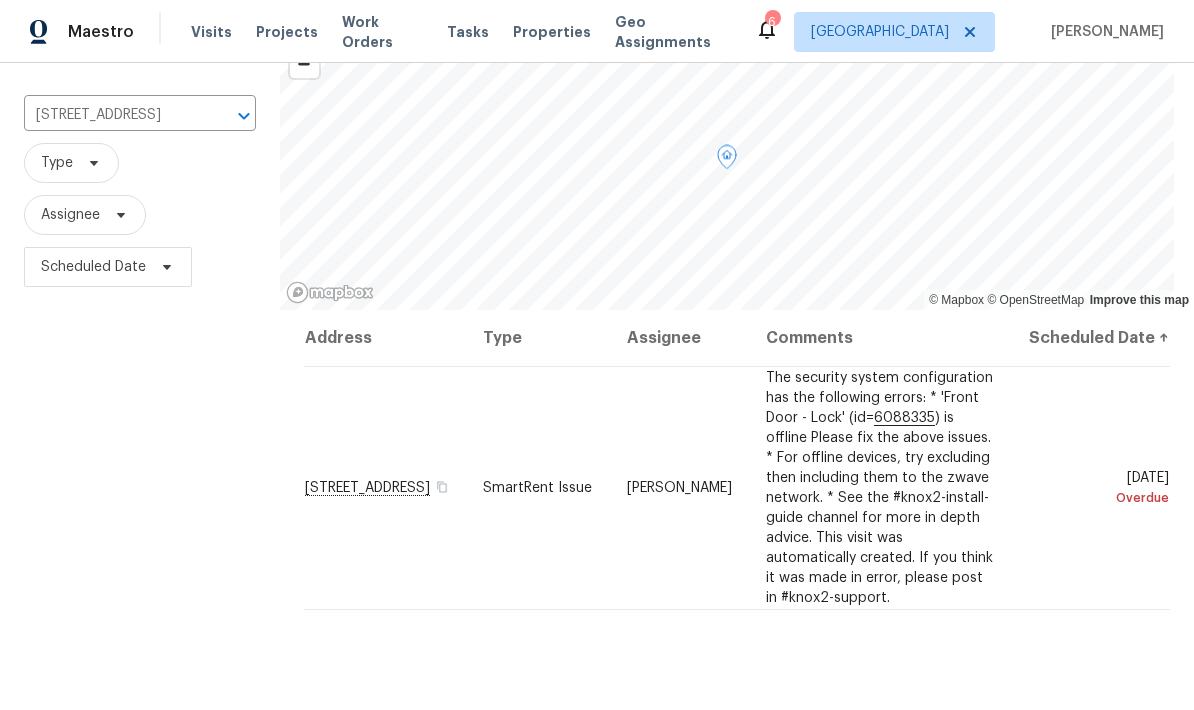 click 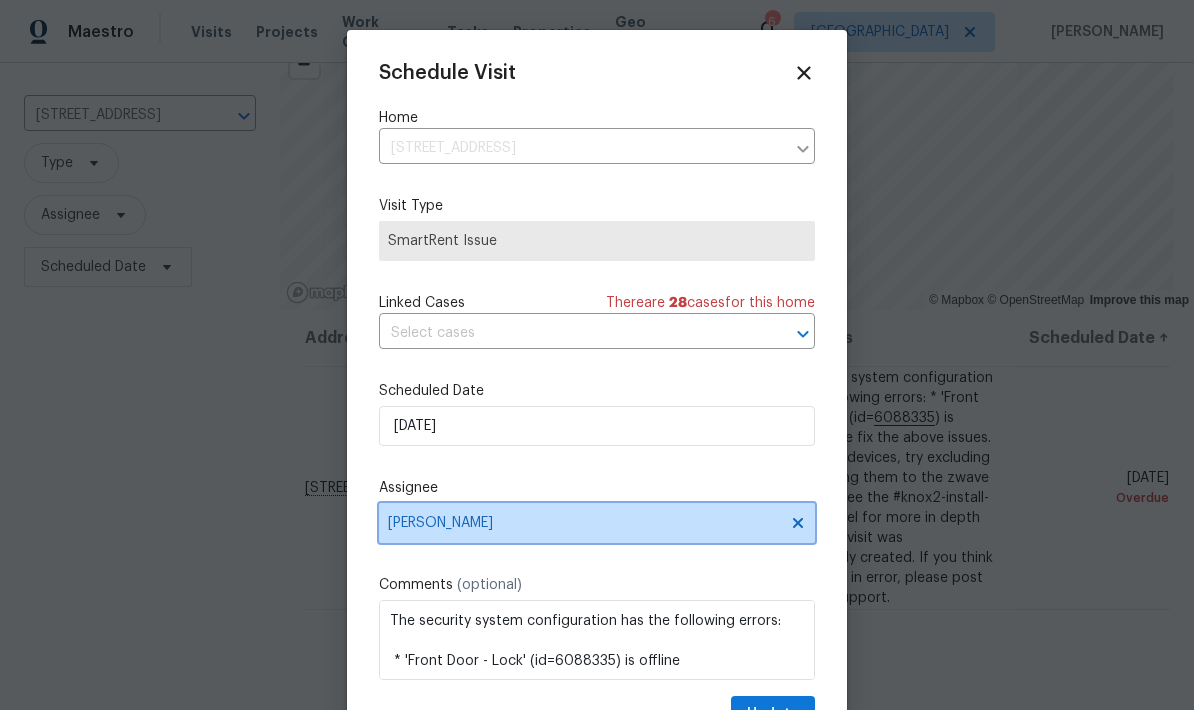 click on "[PERSON_NAME]" at bounding box center [584, 523] 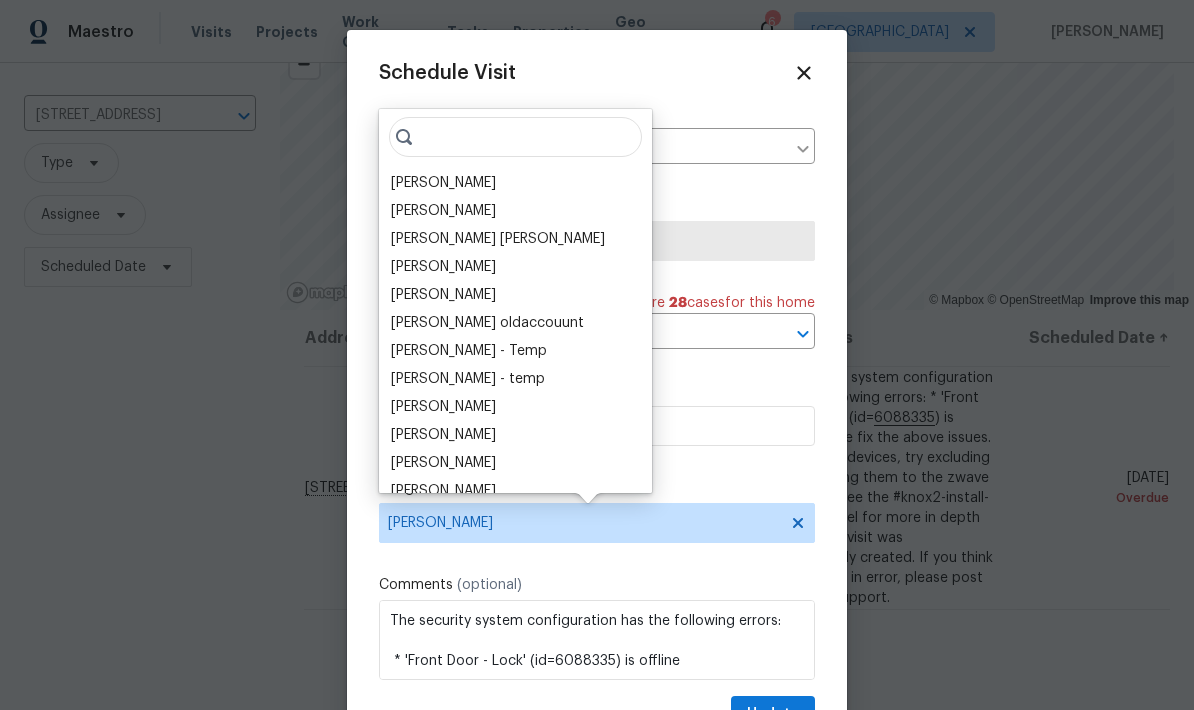click on "[PERSON_NAME]" at bounding box center (443, 183) 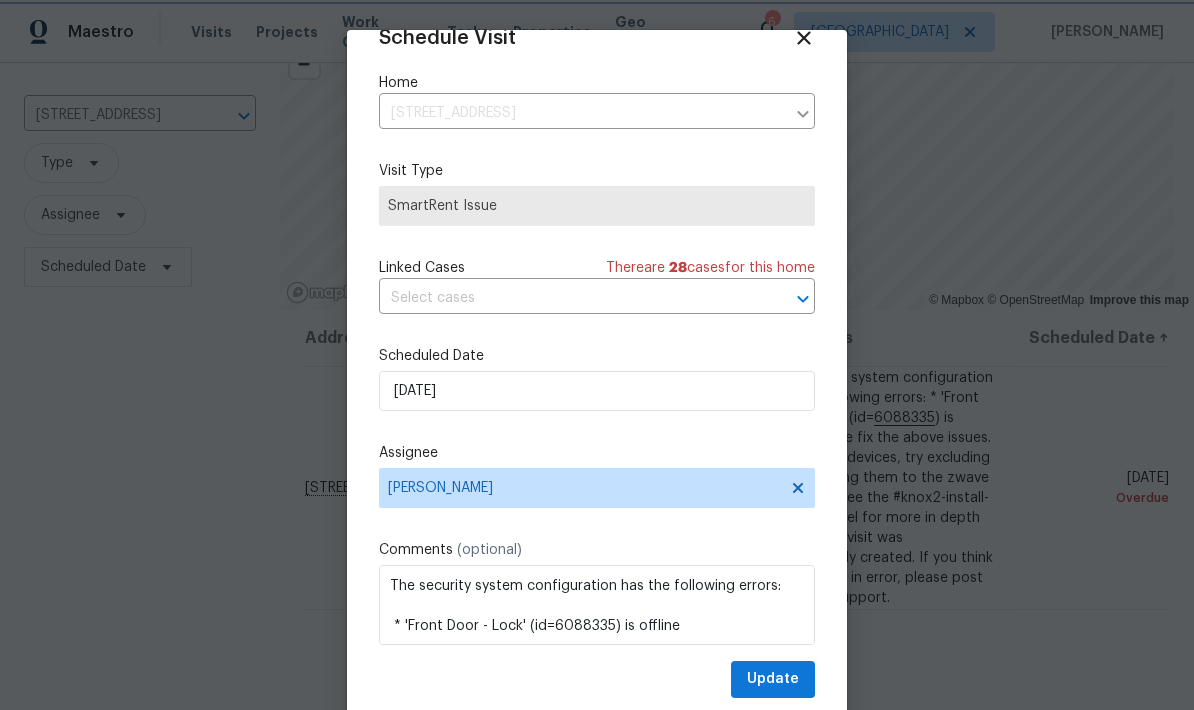 scroll, scrollTop: 39, scrollLeft: 0, axis: vertical 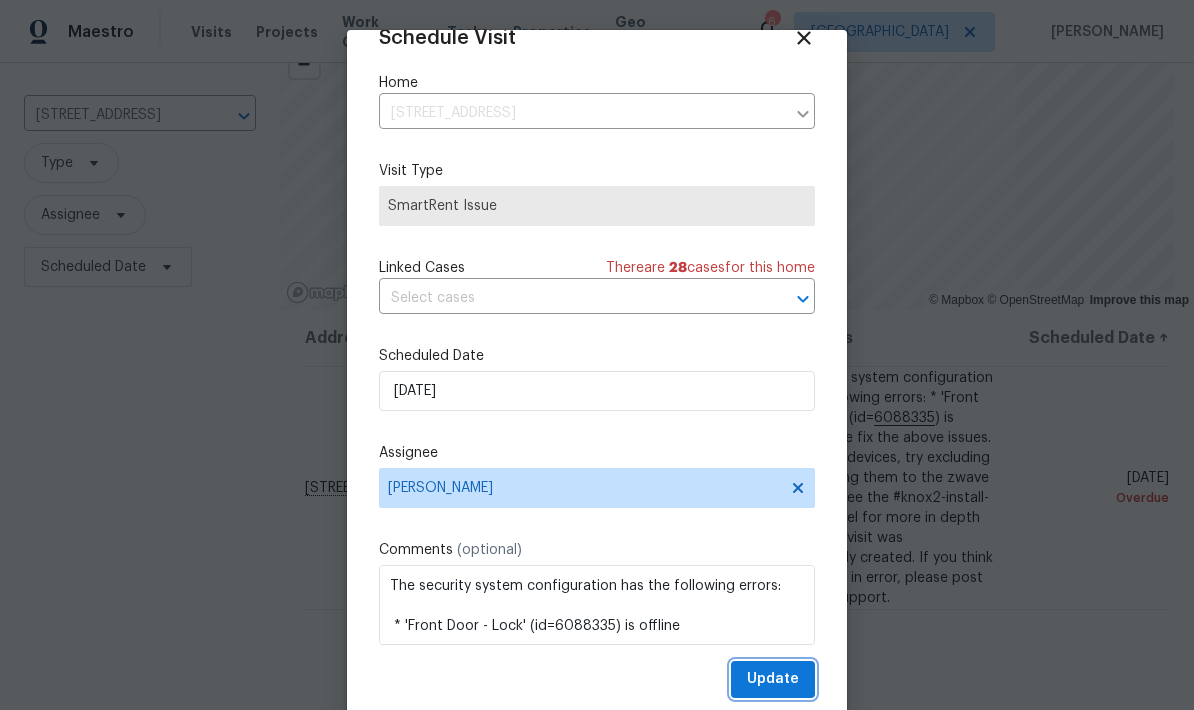 click on "Update" at bounding box center [773, 679] 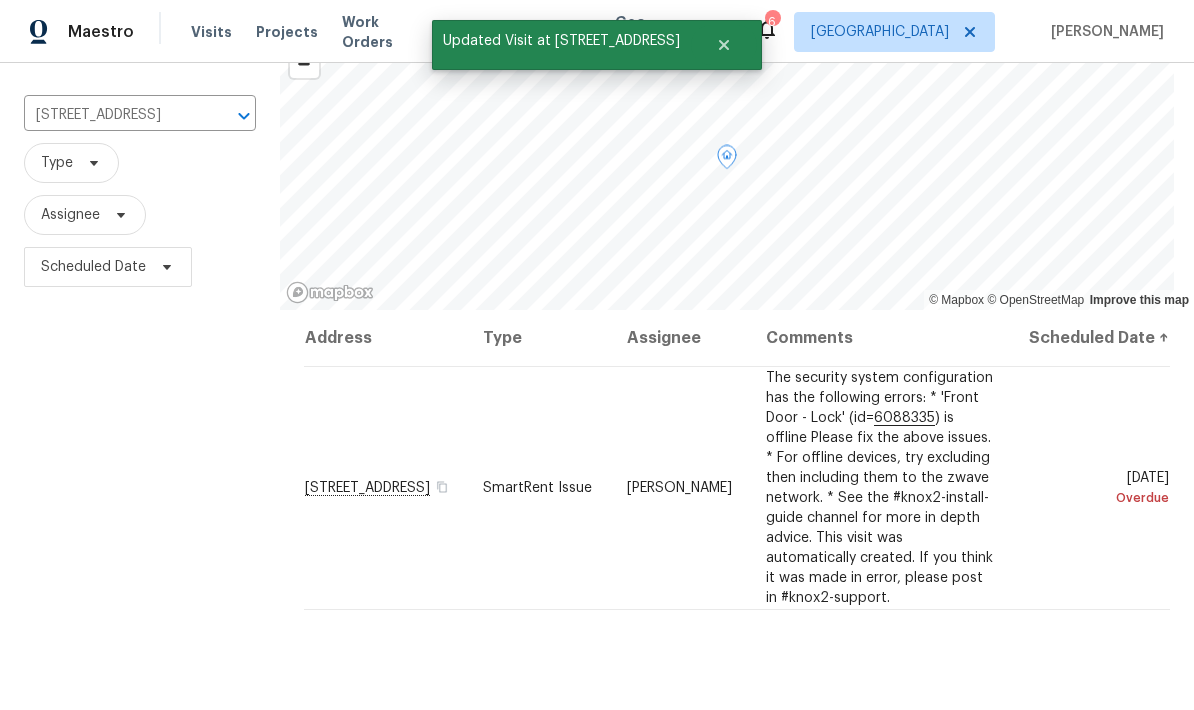 click at bounding box center (0, 0) 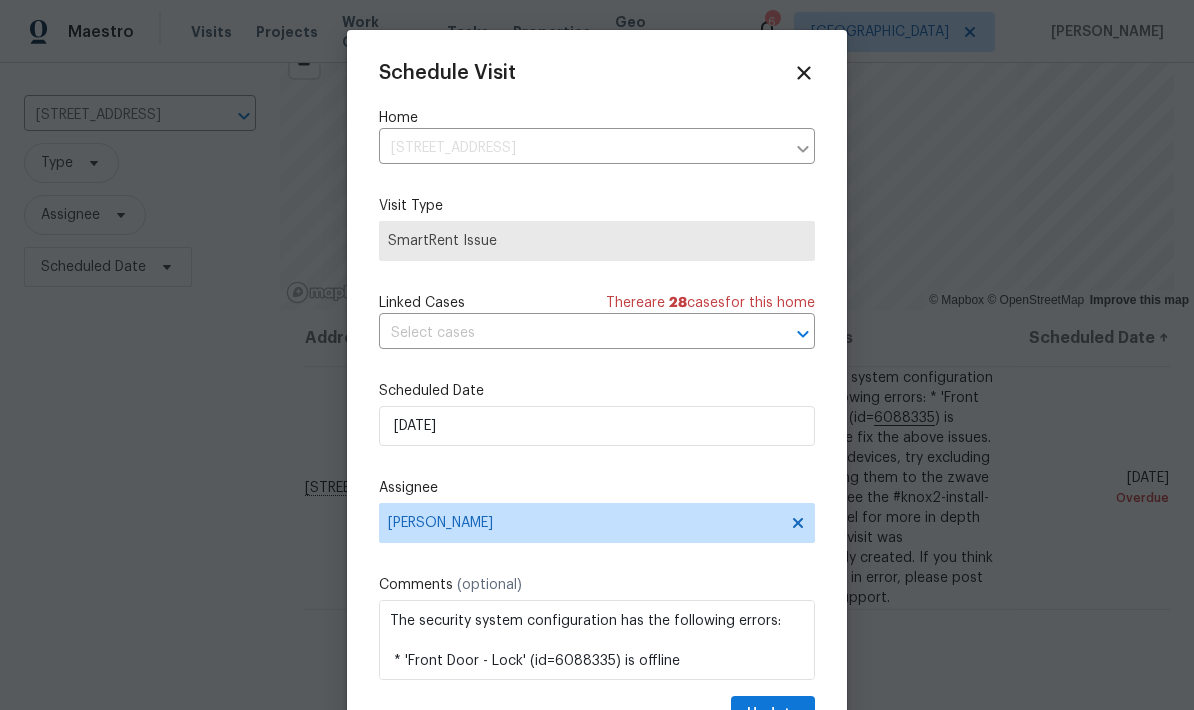 click at bounding box center (597, 355) 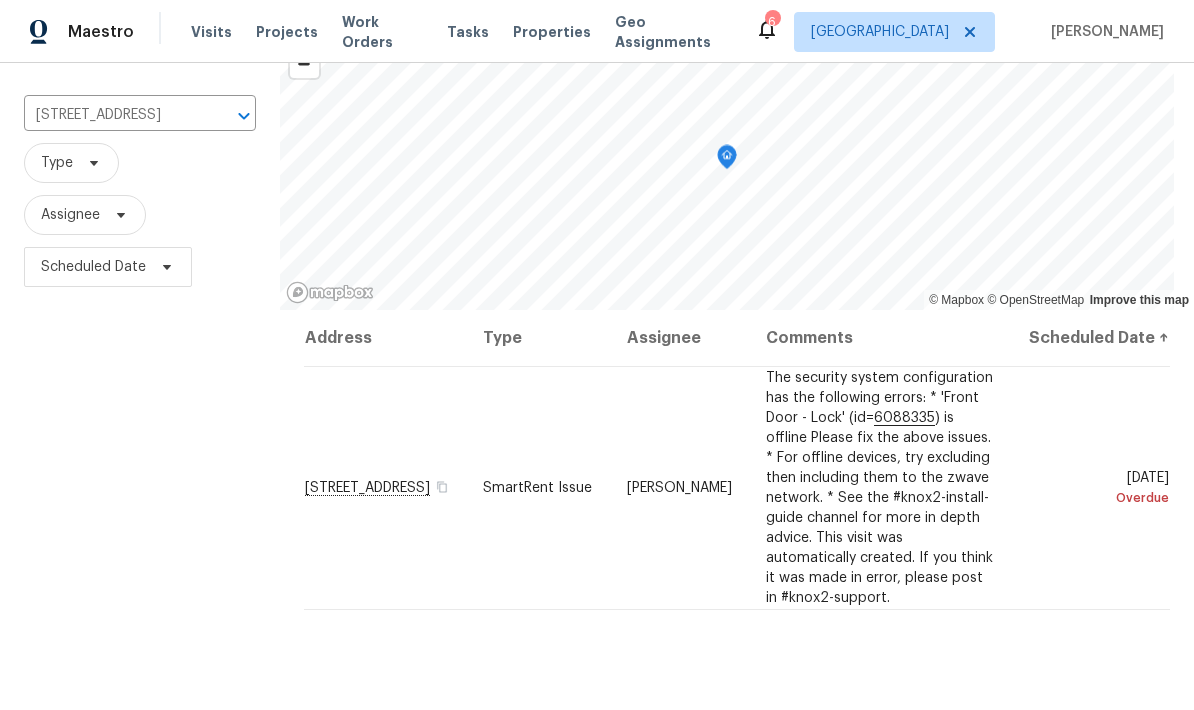 click on "Address Type Assignee Comments Scheduled Date ↑ [STREET_ADDRESS] SmartRent Issue [PERSON_NAME] The security system configuration has the following errors:
* 'Front Door - Lock' (id= 6088335 ) is offline
Please fix the above issues.
* For offline devices, try excluding then including them to the zwave network.
* See the #knox2-install-guide channel for more in depth advice.
This visit was automatically created. If you think it was made in error, please post in #knox2-support. [DATE] Overdue" at bounding box center (737, 594) 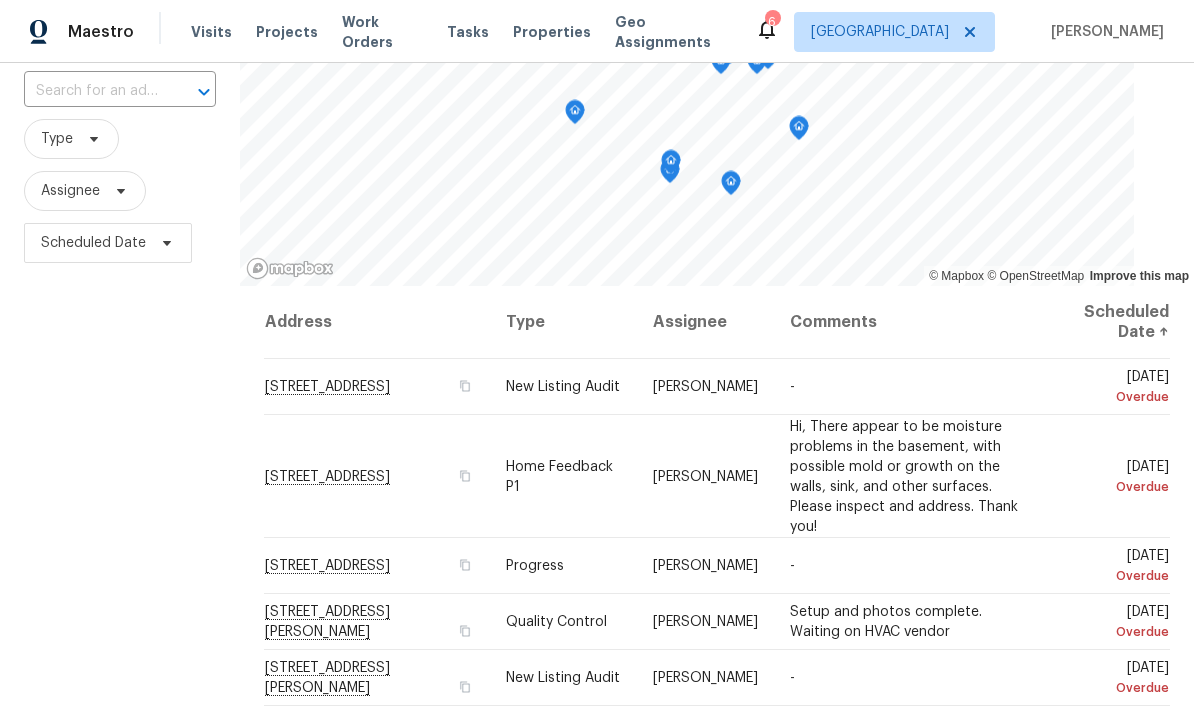 scroll, scrollTop: 100, scrollLeft: 0, axis: vertical 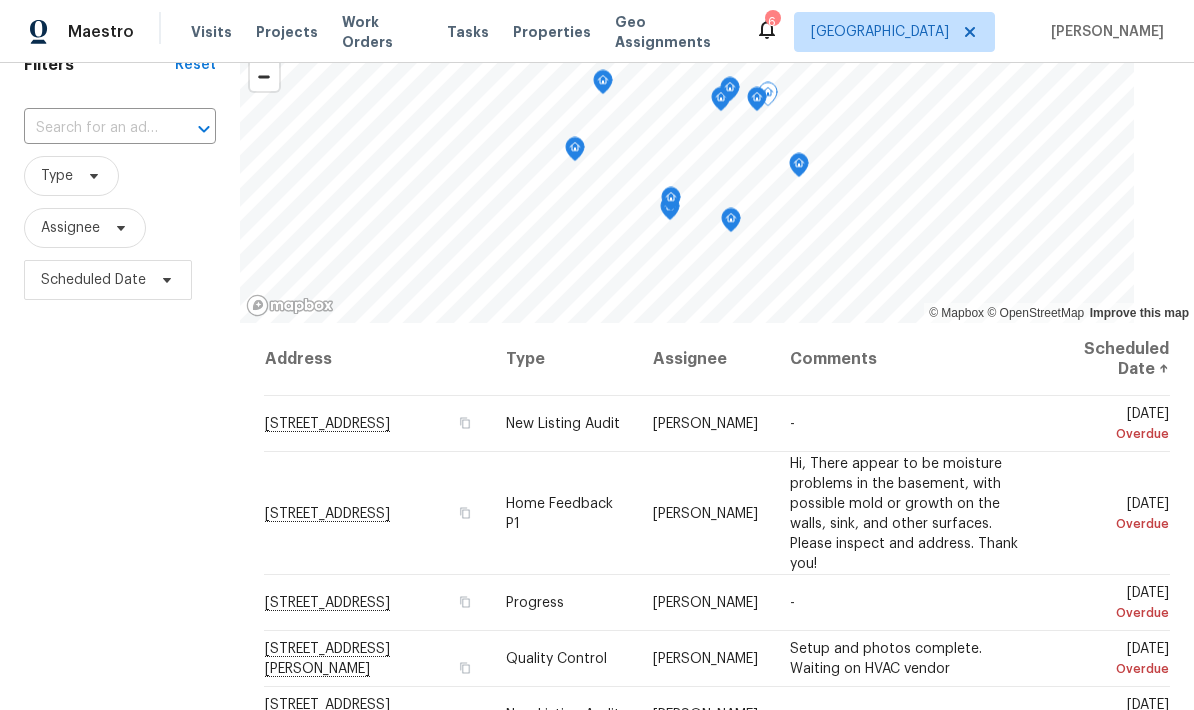 click 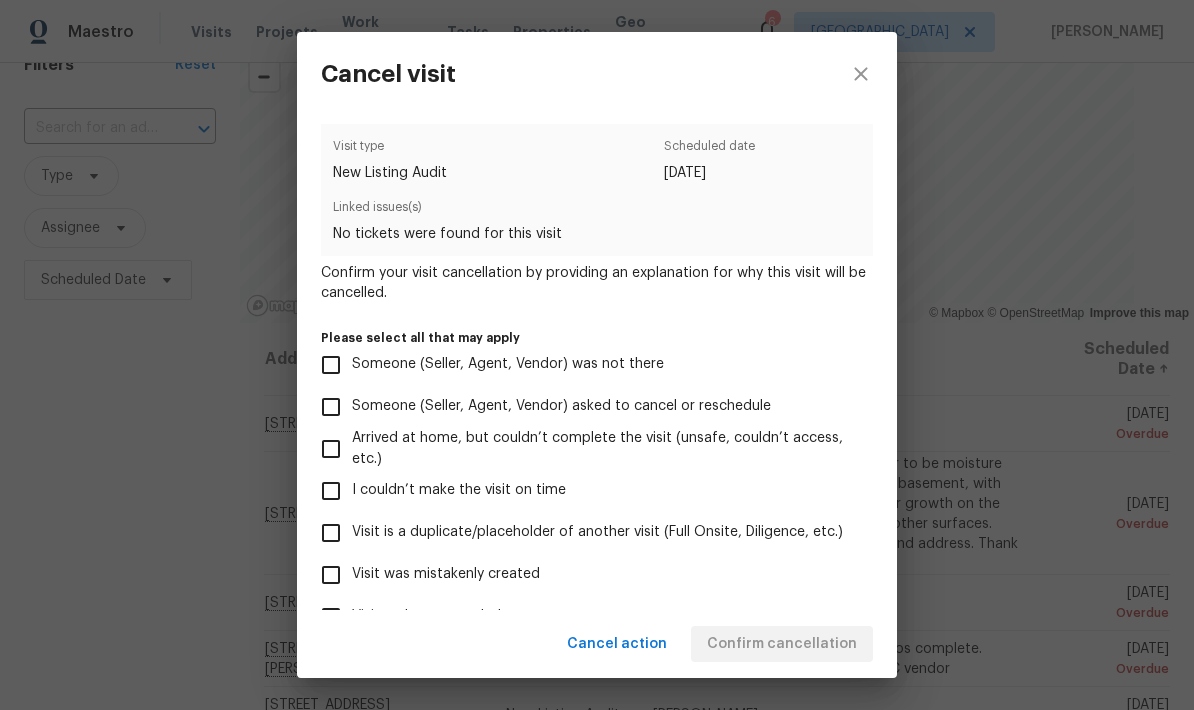 click on "Visit was mistakenly created" at bounding box center (331, 575) 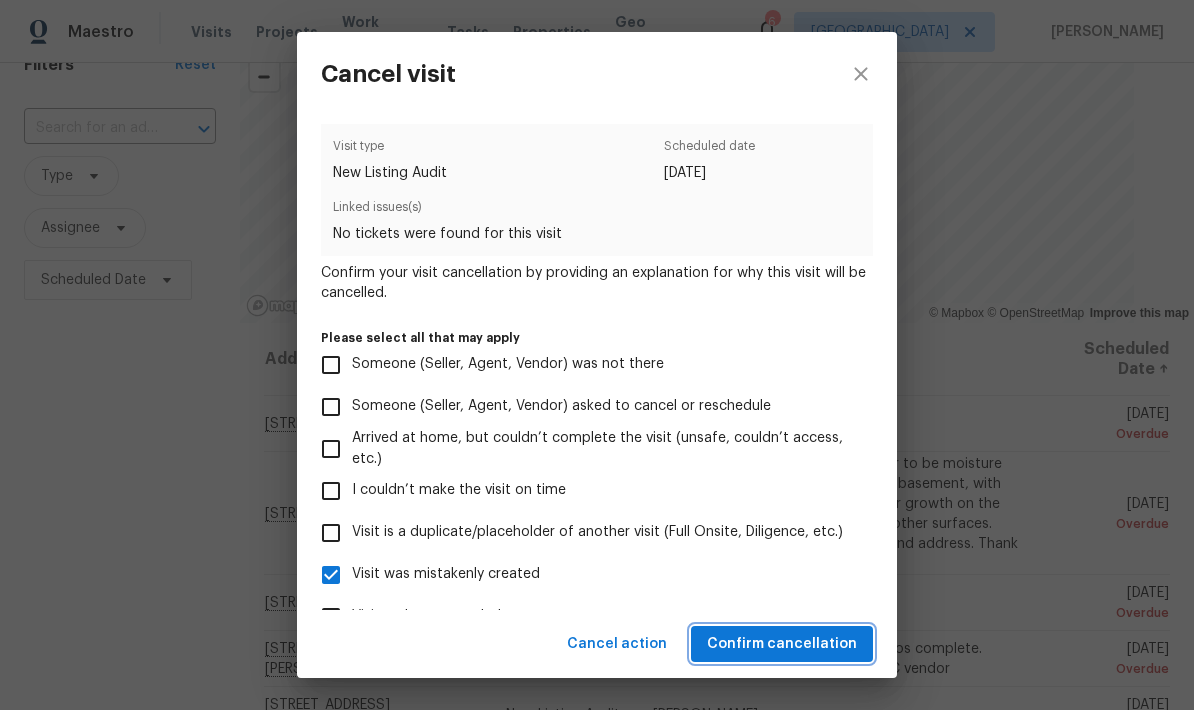 click on "Confirm cancellation" at bounding box center (782, 644) 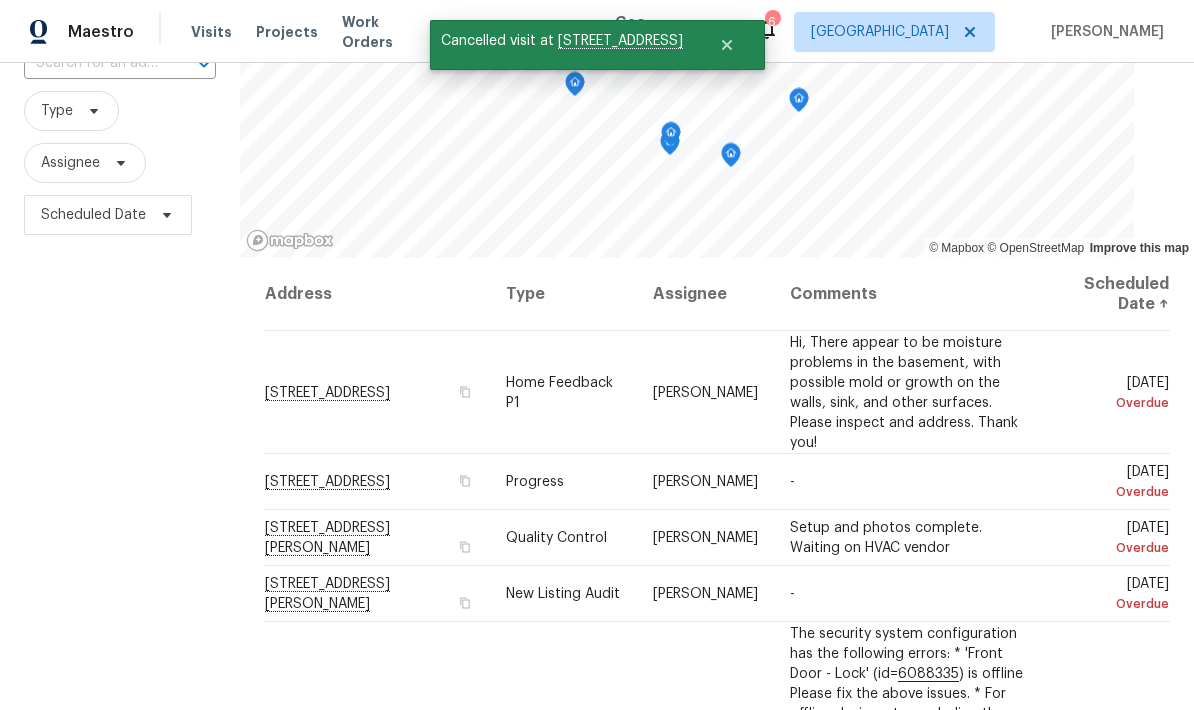 scroll, scrollTop: 167, scrollLeft: 0, axis: vertical 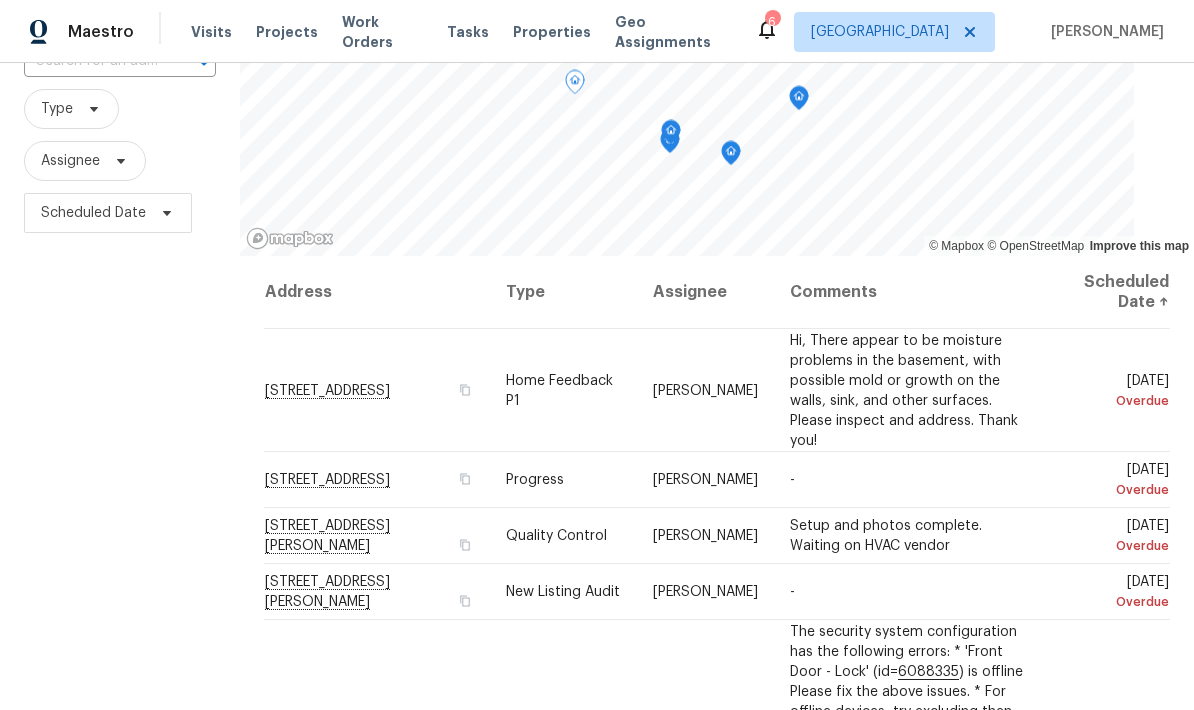 click 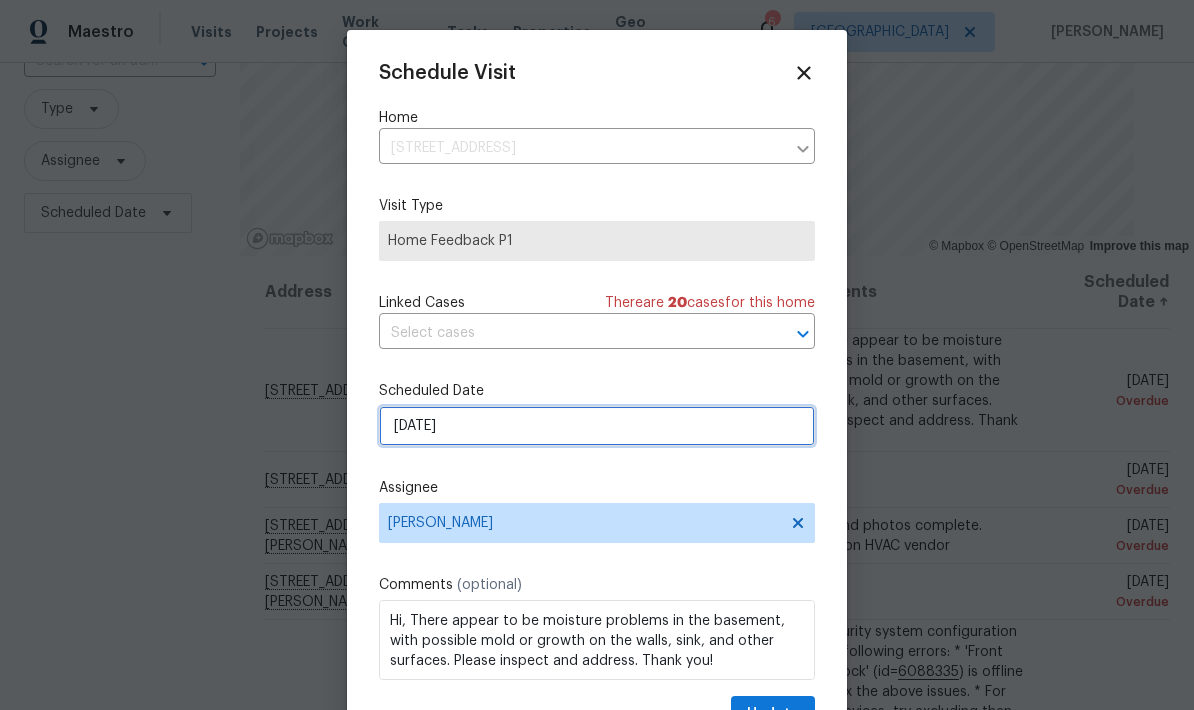 click on "[DATE]" at bounding box center (597, 426) 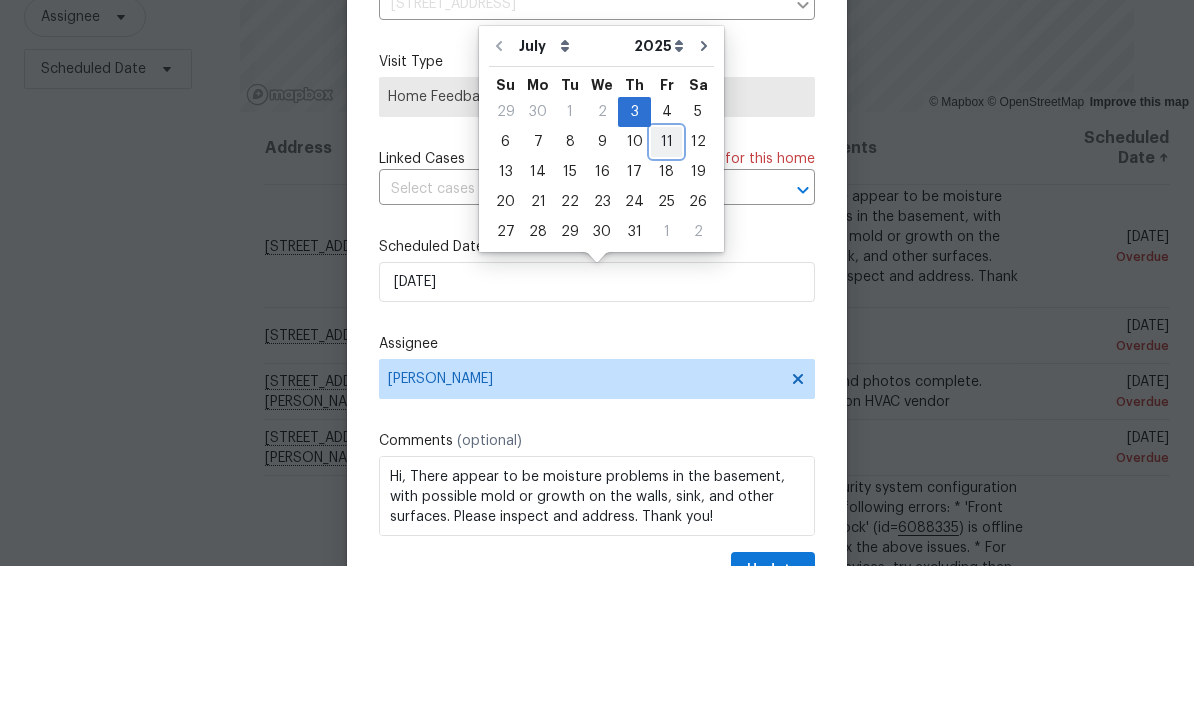 click on "11" at bounding box center [666, 286] 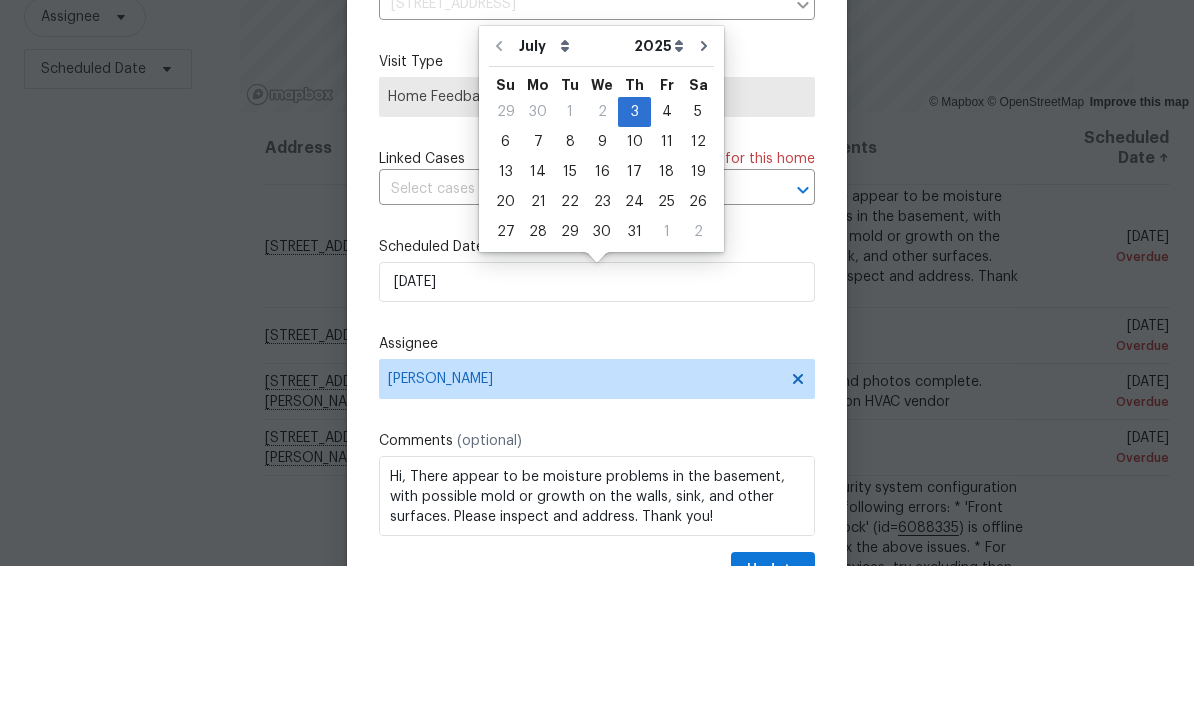 scroll, scrollTop: 80, scrollLeft: 0, axis: vertical 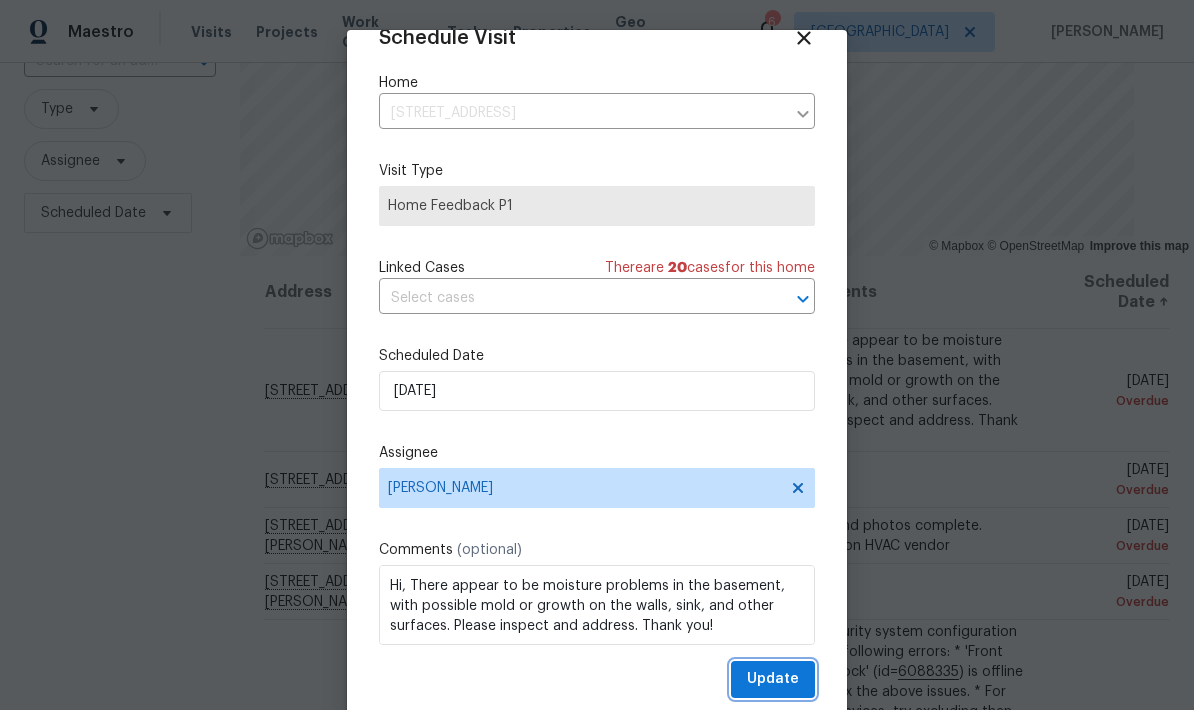 click on "Update" at bounding box center [773, 679] 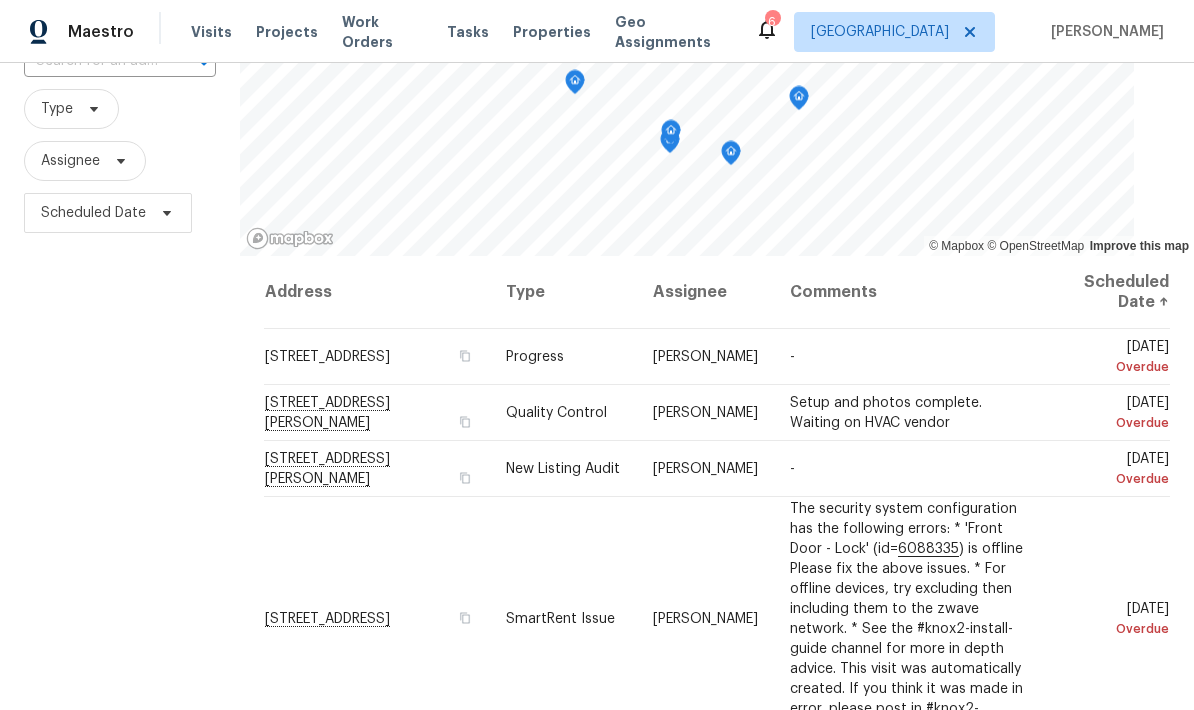 click 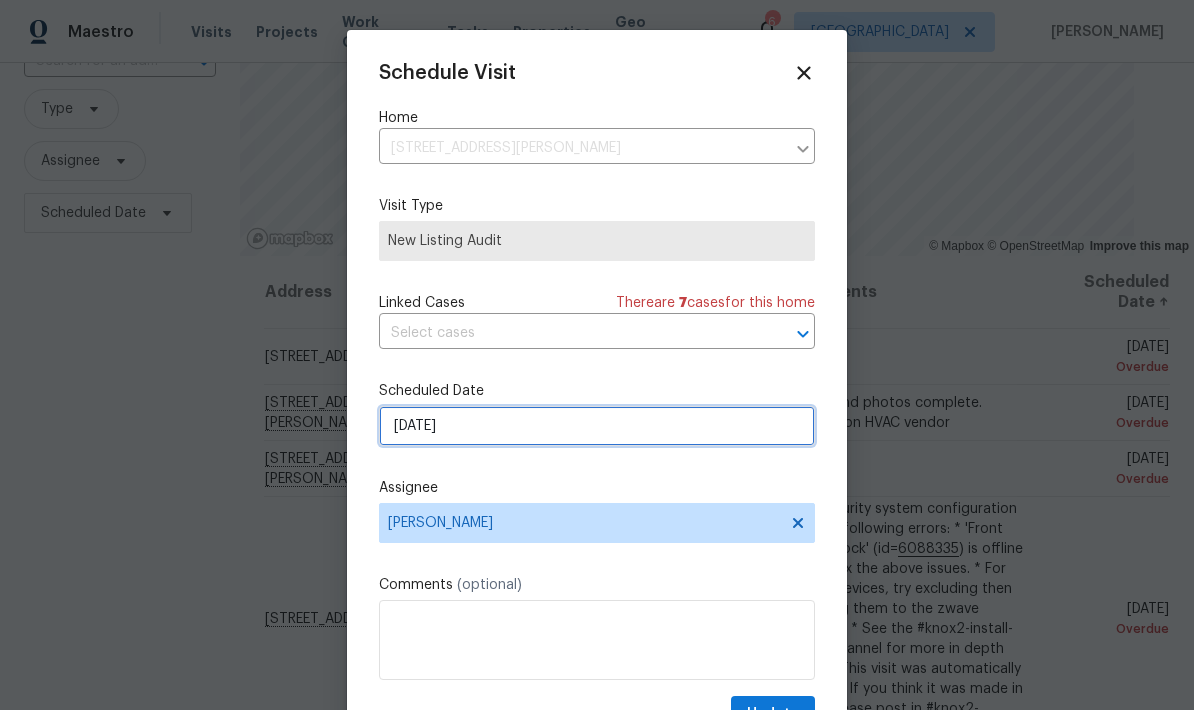 click on "[DATE]" at bounding box center [597, 426] 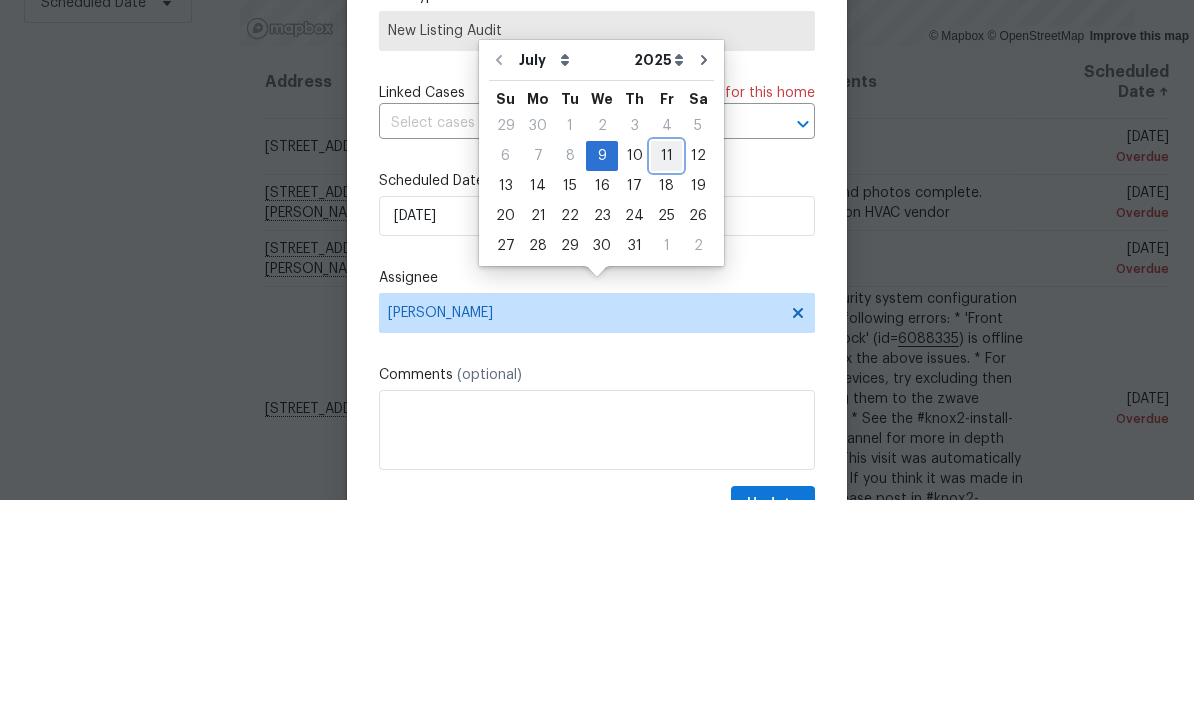 click on "11" at bounding box center [666, 366] 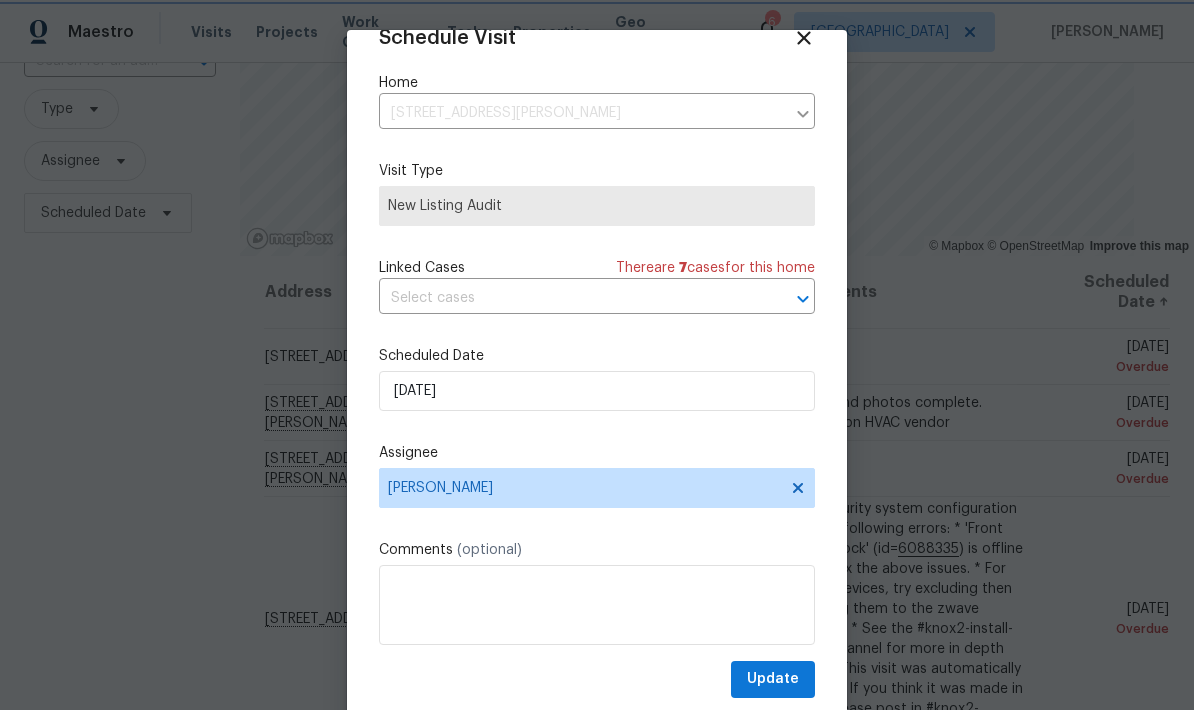 scroll, scrollTop: 39, scrollLeft: 0, axis: vertical 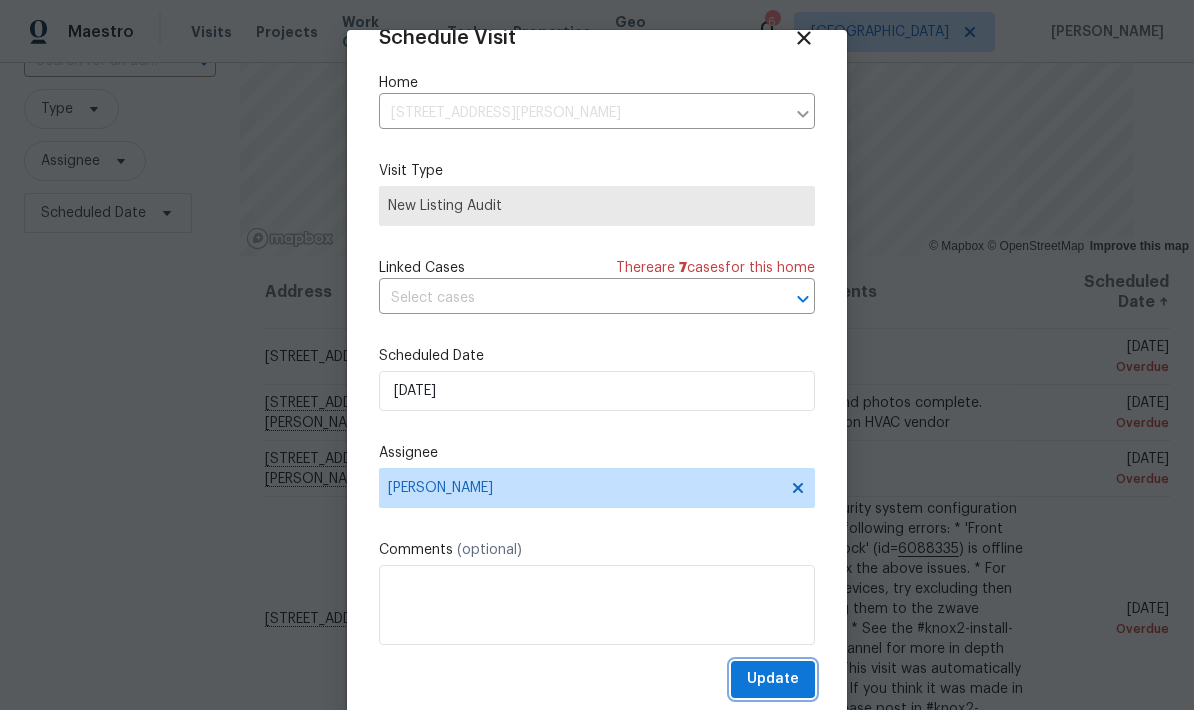 click on "Update" at bounding box center [773, 679] 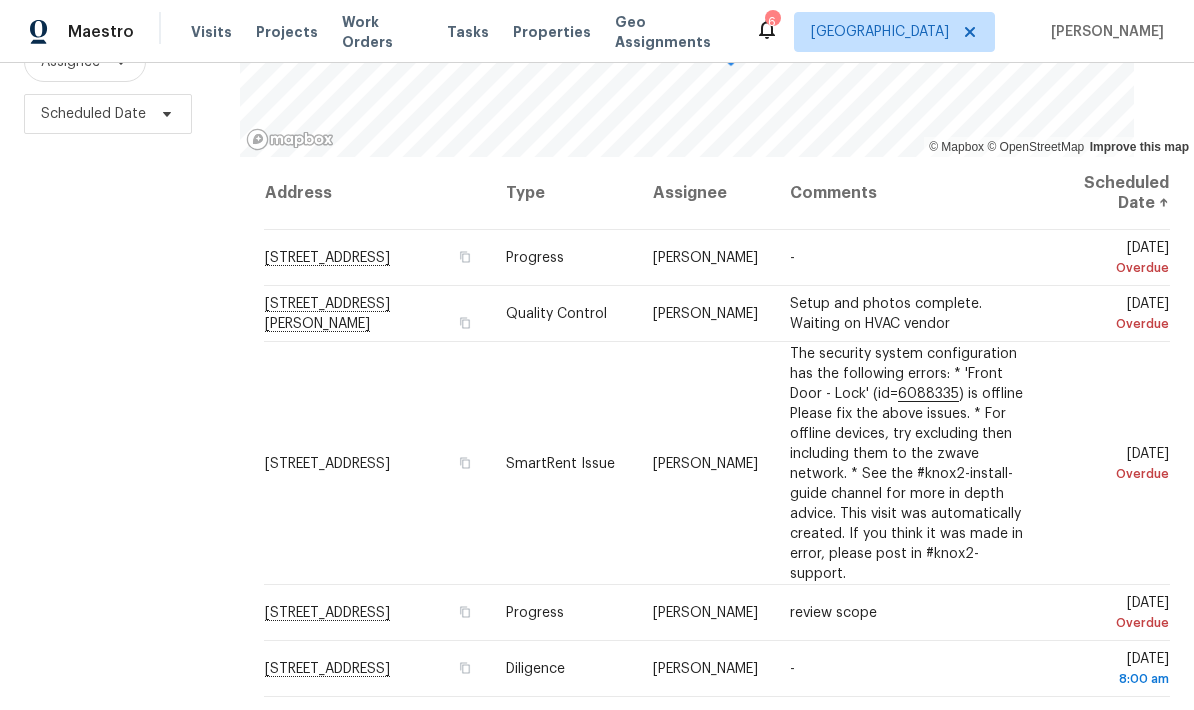 scroll, scrollTop: 265, scrollLeft: 0, axis: vertical 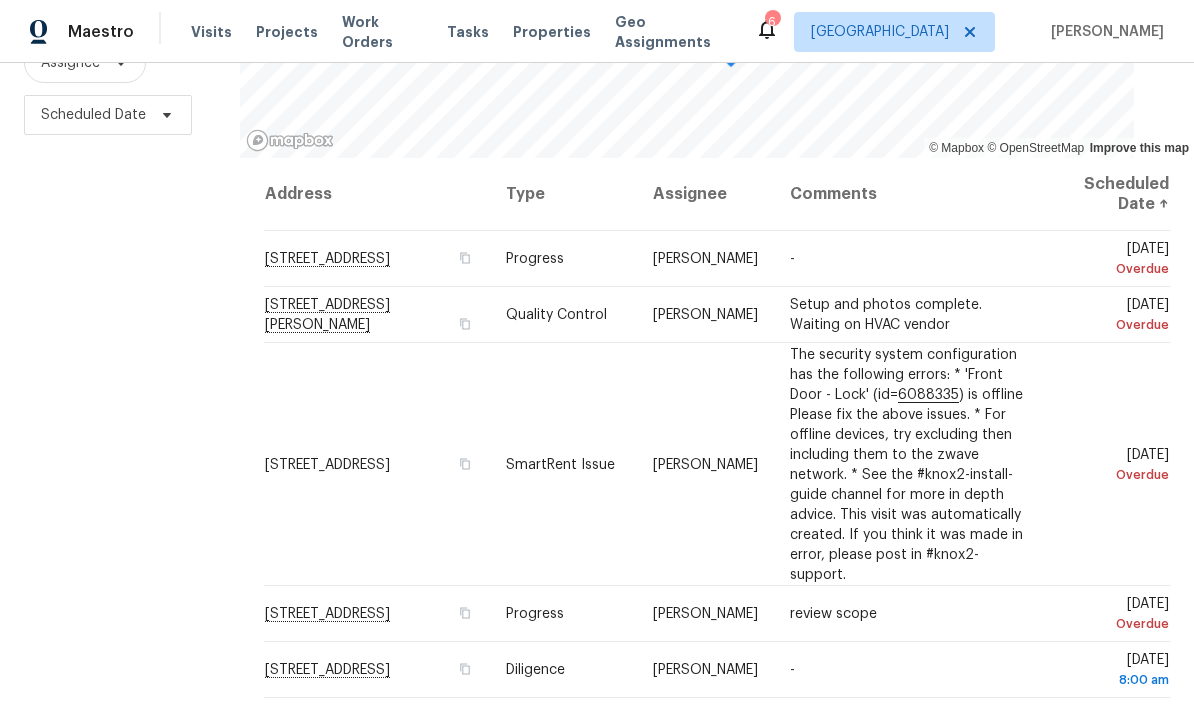click 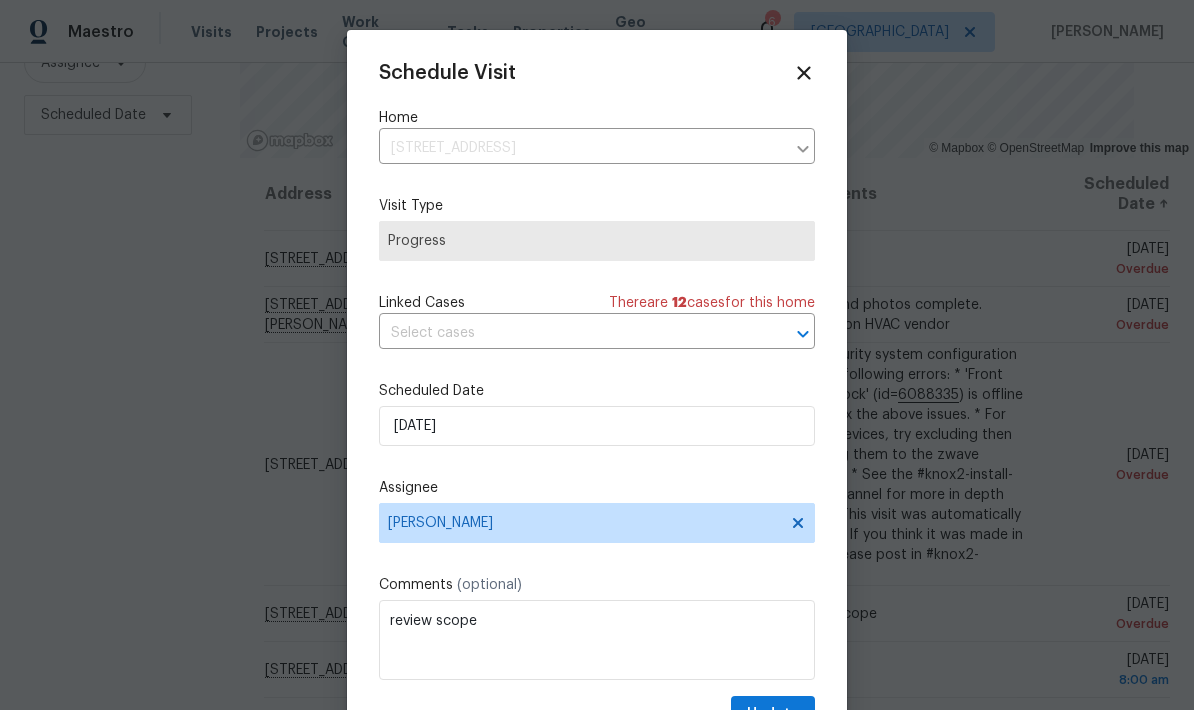 click at bounding box center [597, 355] 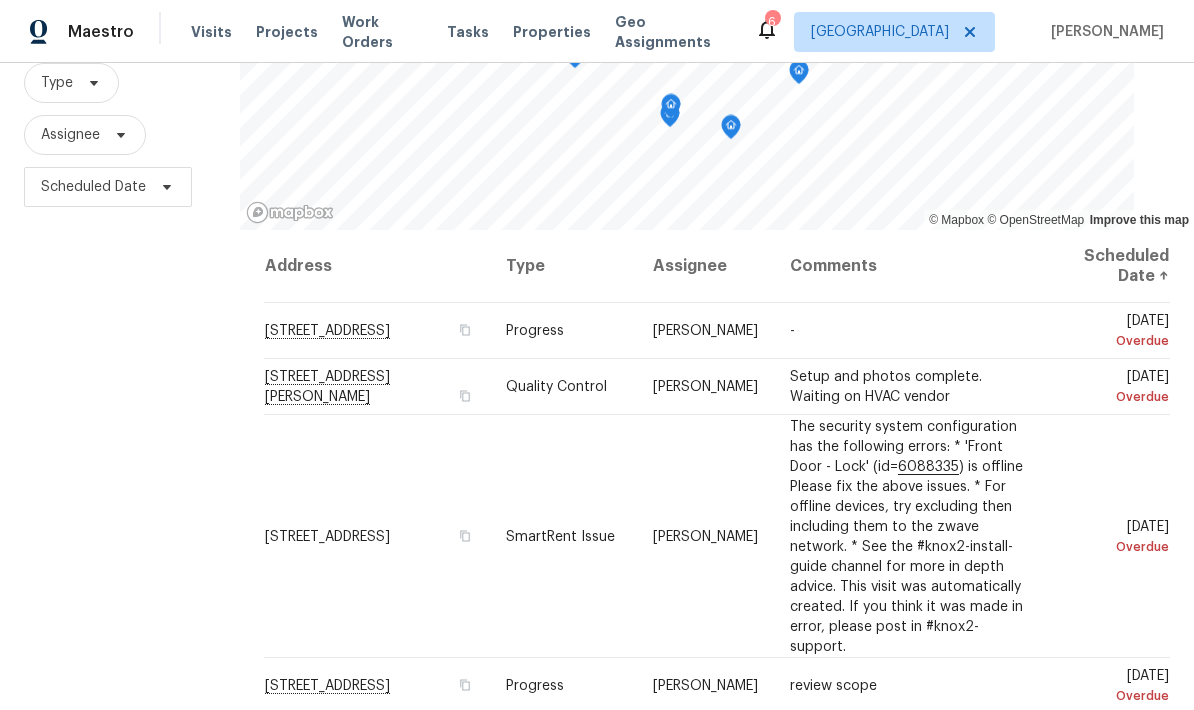 scroll, scrollTop: 168, scrollLeft: 0, axis: vertical 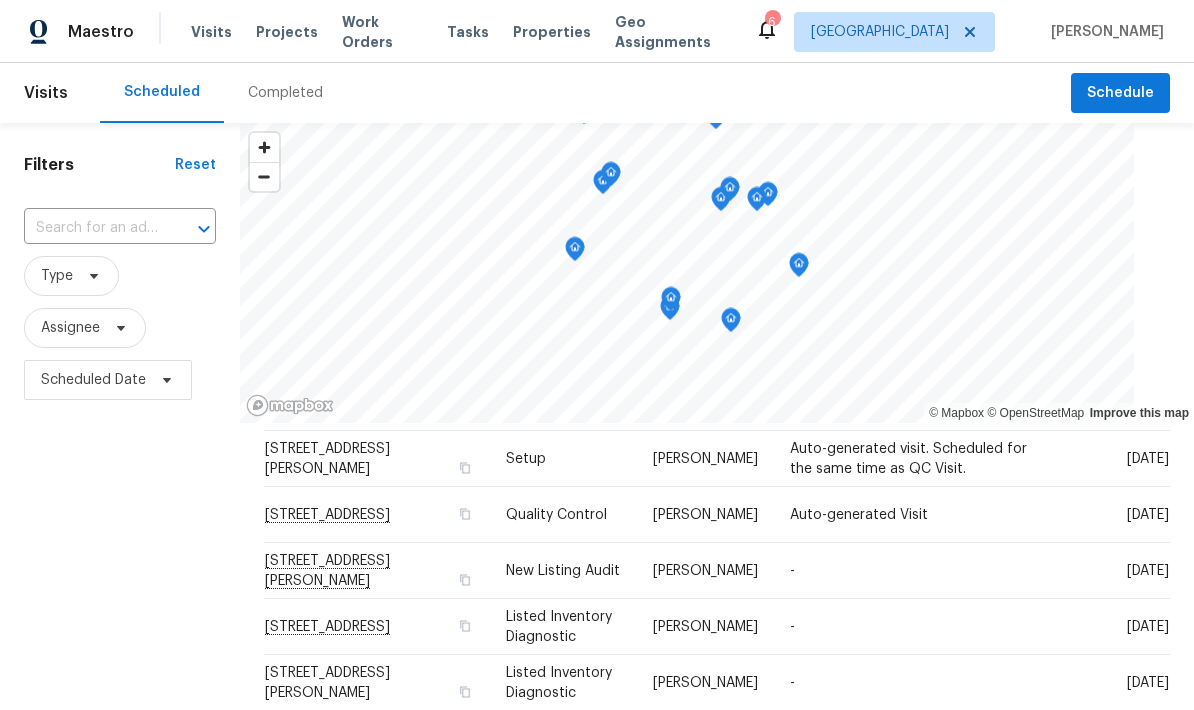 click on "Tasks" at bounding box center [468, 32] 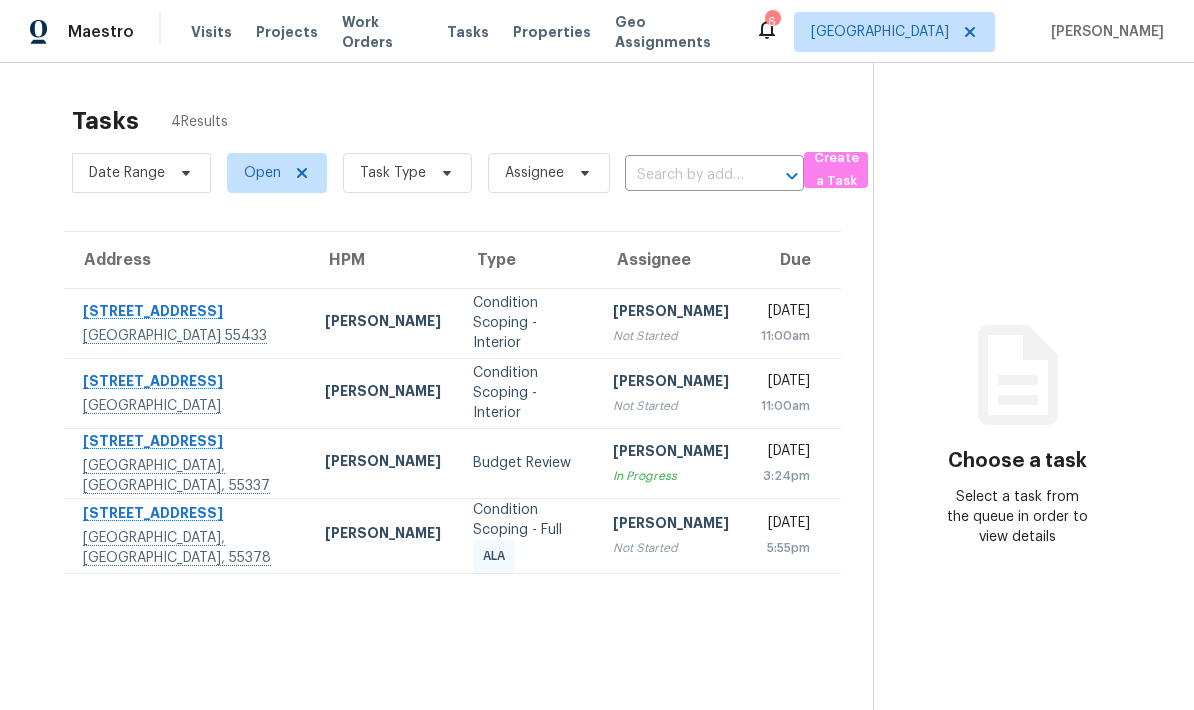 click on "[PERSON_NAME]" at bounding box center (383, 463) 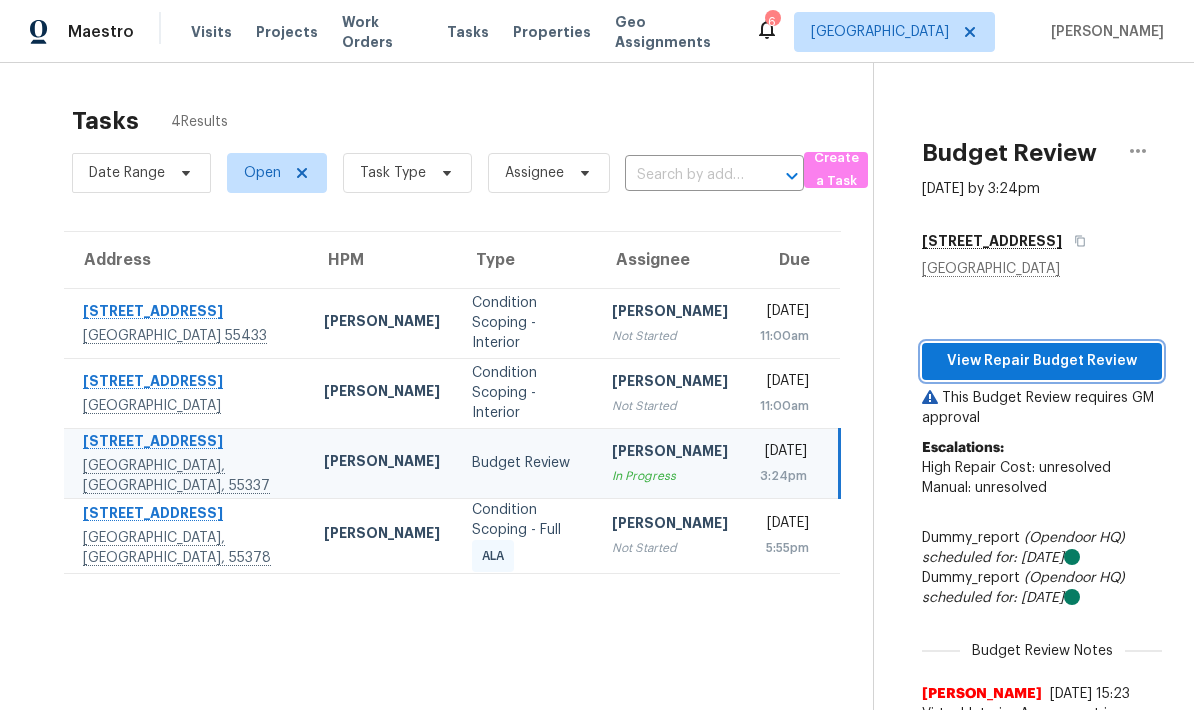 click on "View Repair Budget Review" at bounding box center (1042, 361) 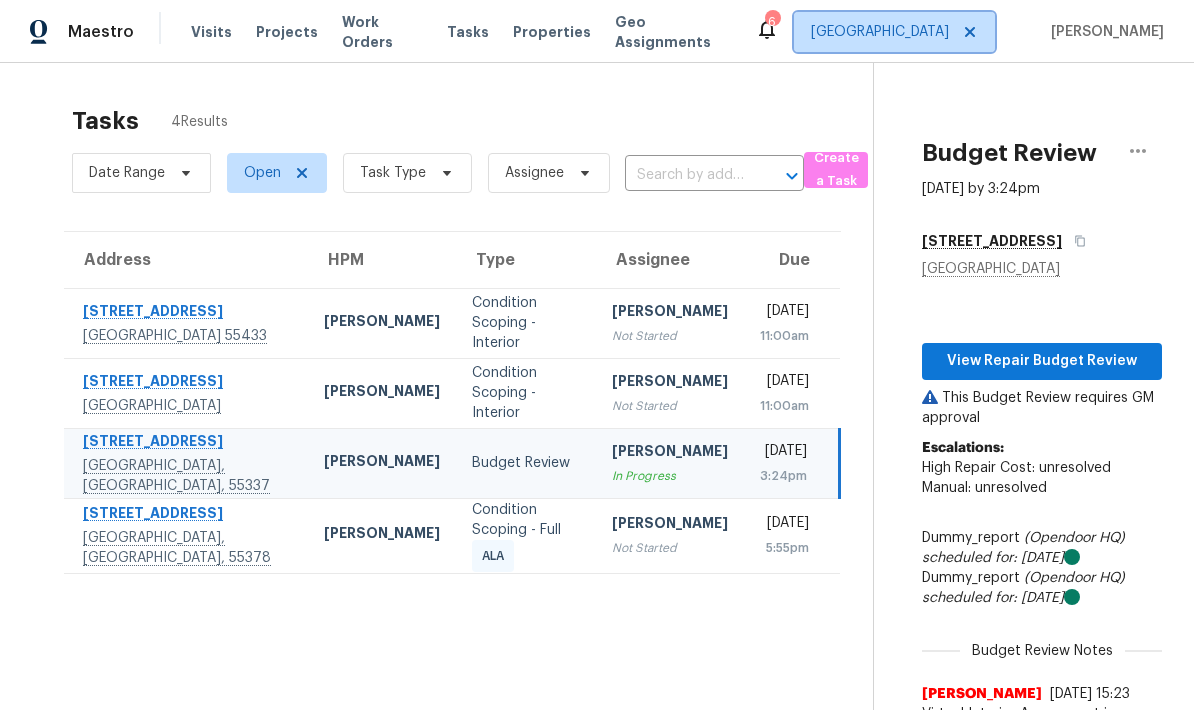 click on "[GEOGRAPHIC_DATA]" at bounding box center (880, 32) 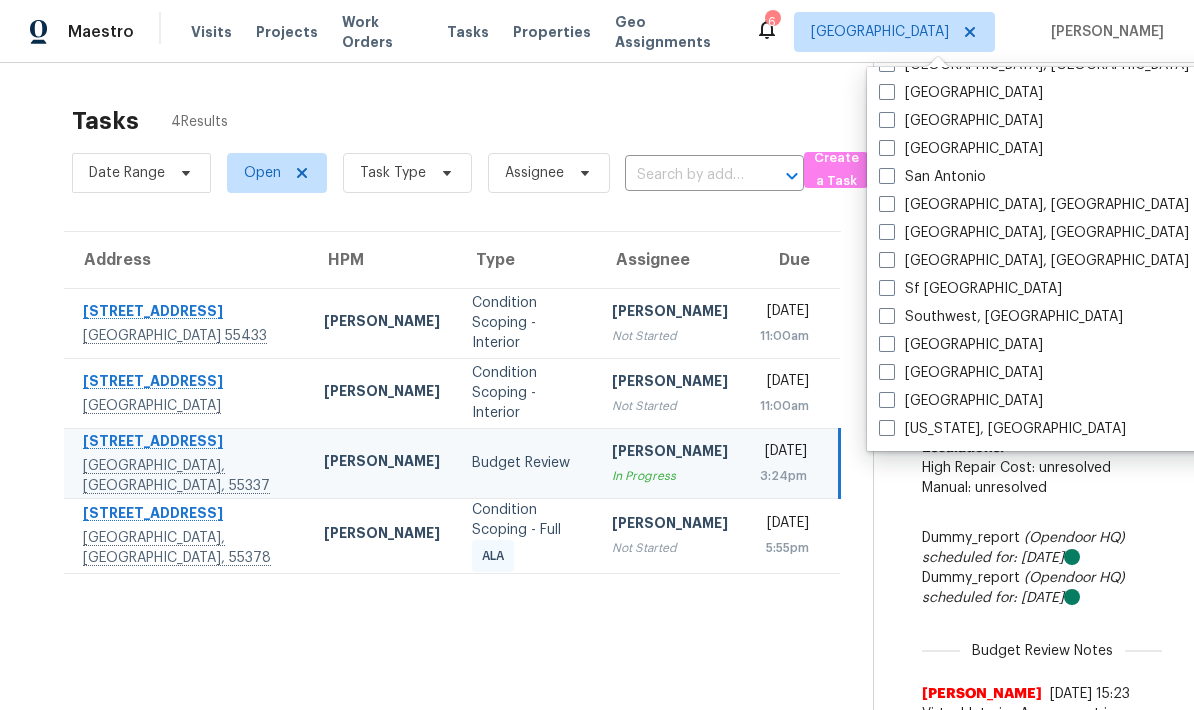 scroll, scrollTop: 1340, scrollLeft: 0, axis: vertical 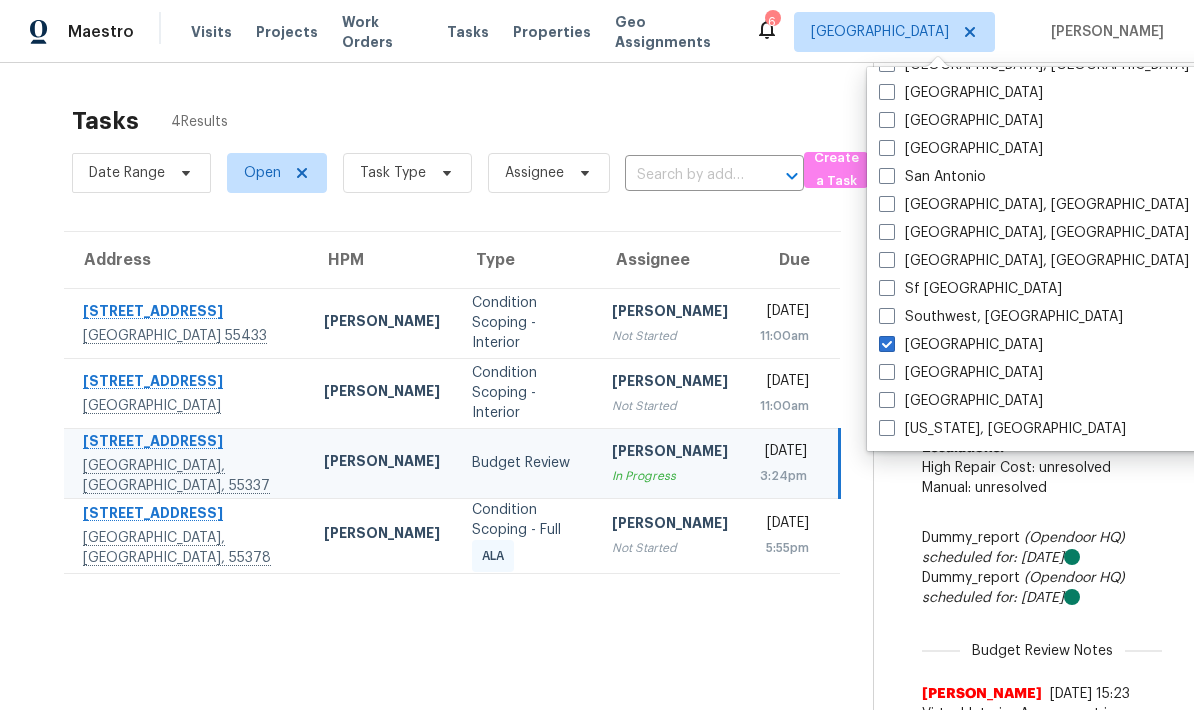 checkbox on "true" 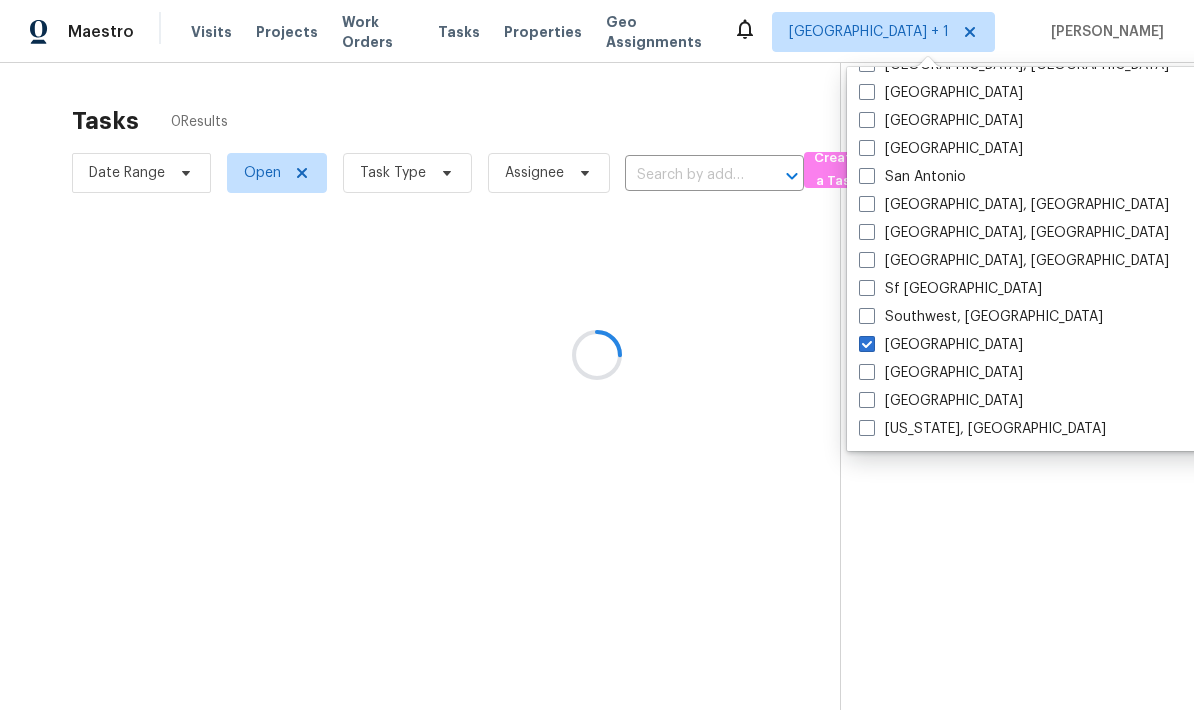 click at bounding box center (597, 355) 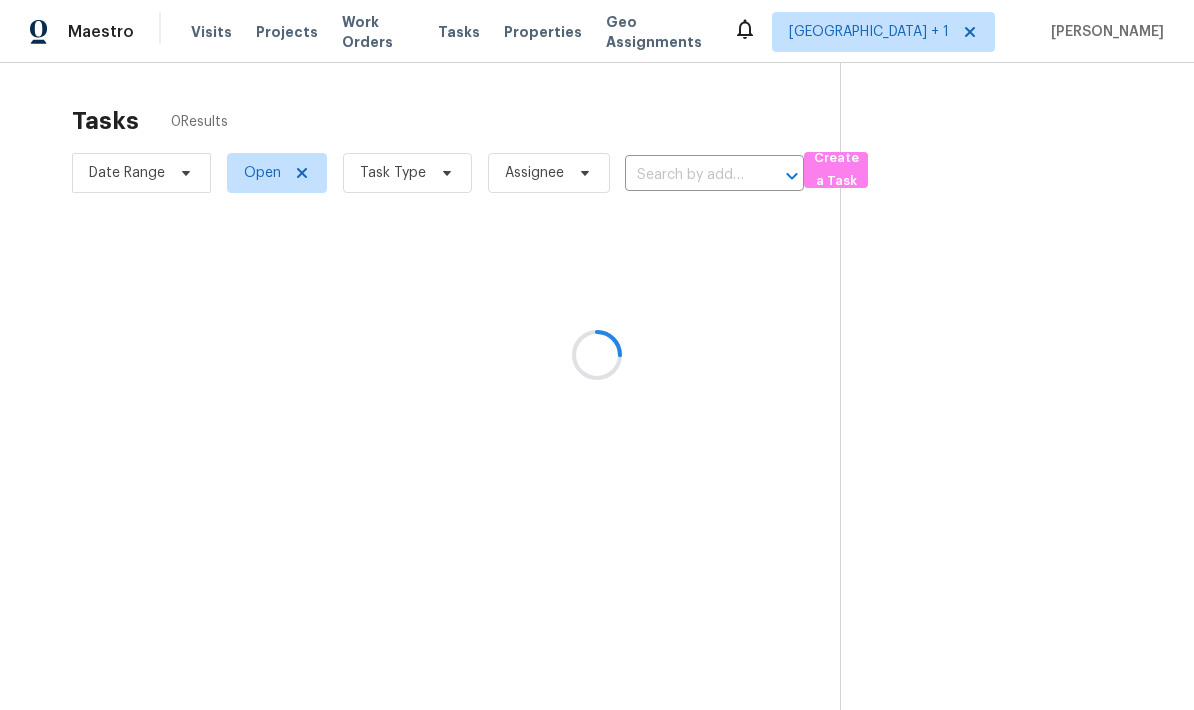 click at bounding box center (597, 355) 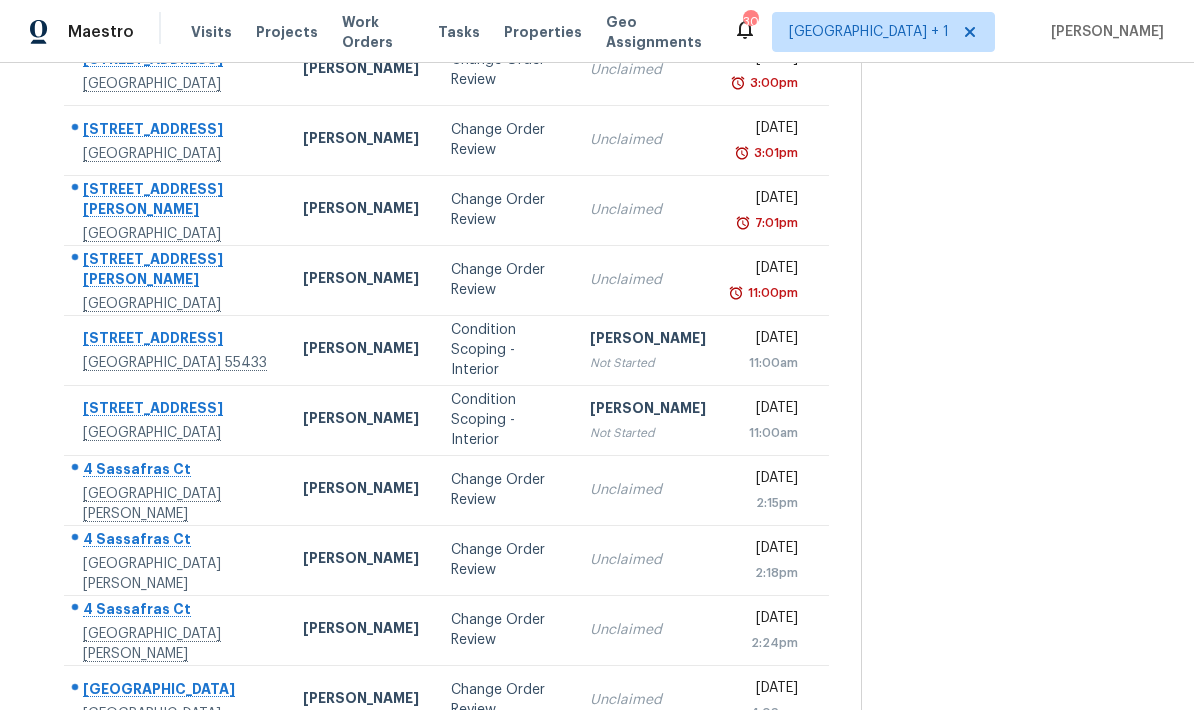 scroll, scrollTop: 252, scrollLeft: 0, axis: vertical 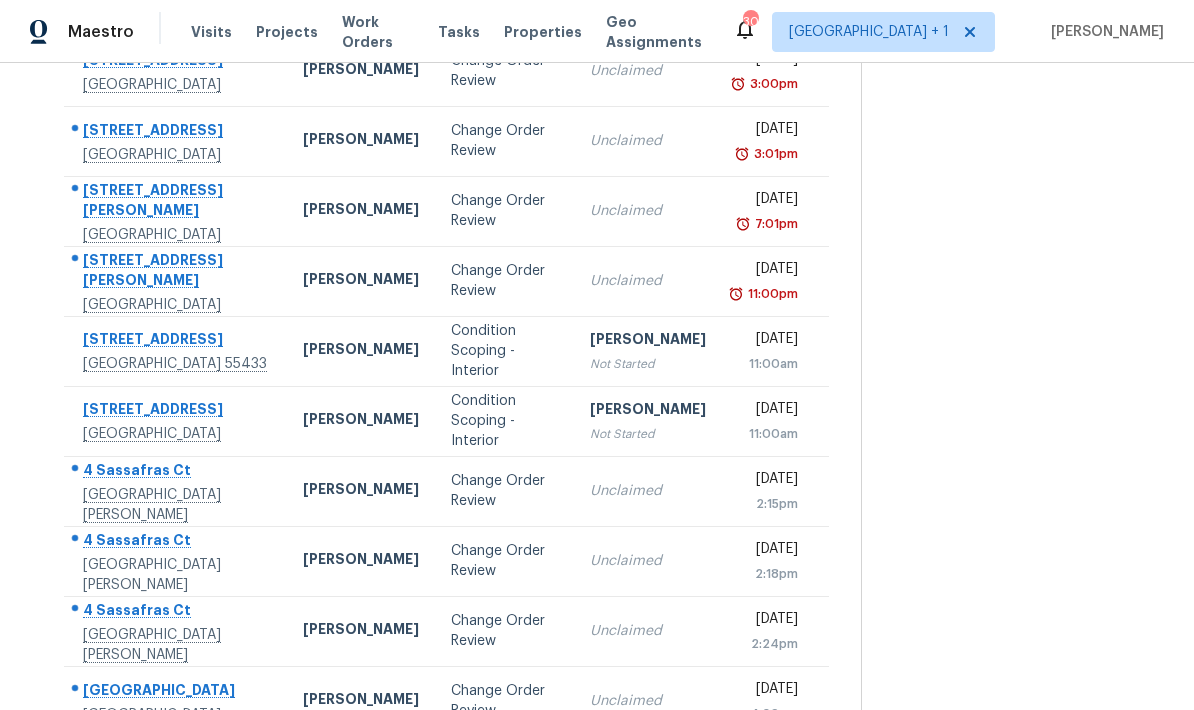 click 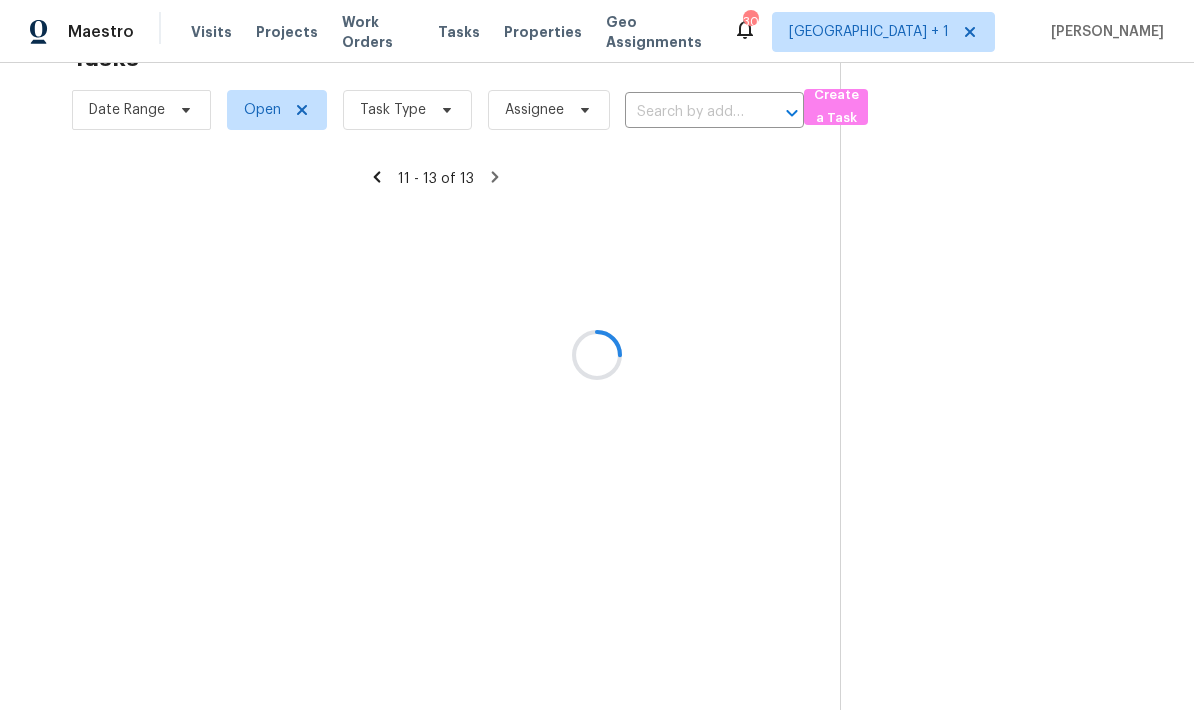 scroll, scrollTop: 63, scrollLeft: 0, axis: vertical 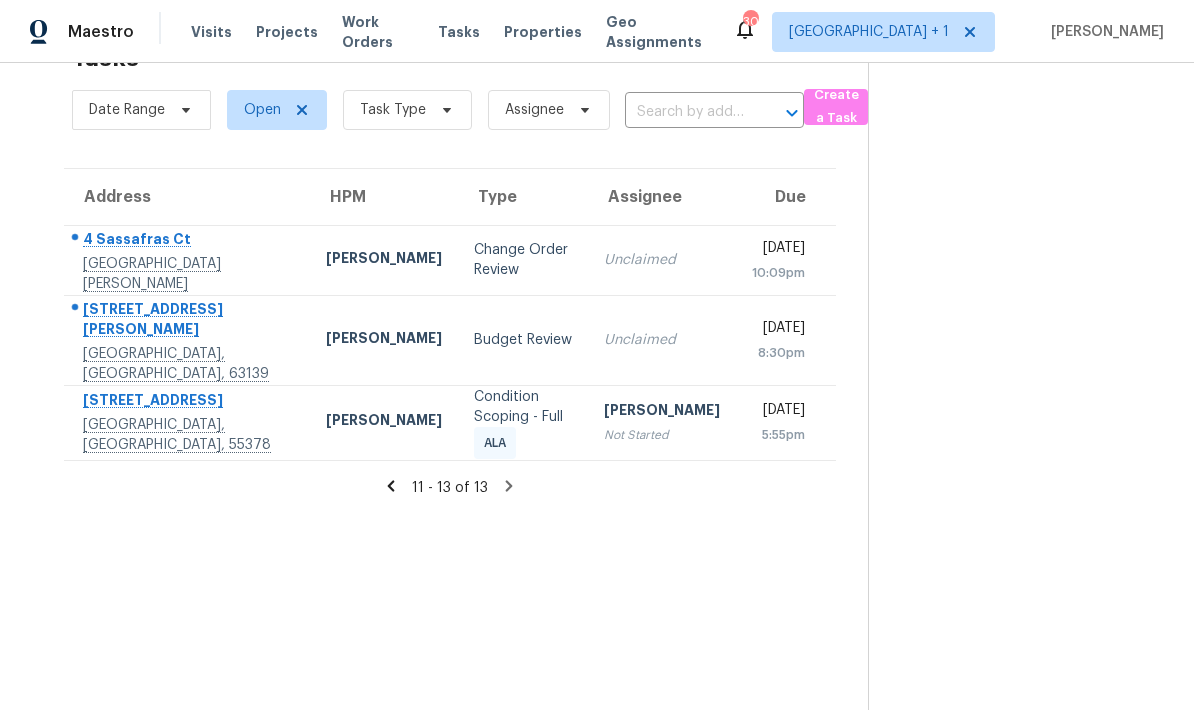 click on "Budget Review" at bounding box center (523, 340) 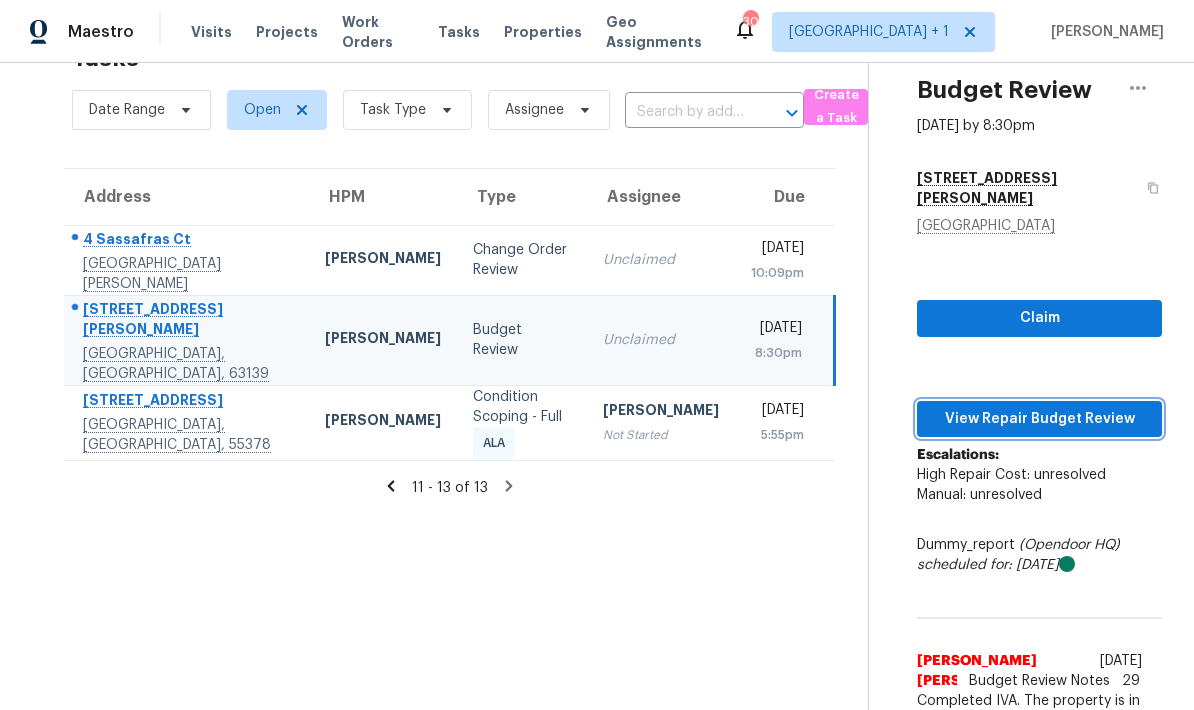 click on "View Repair Budget Review" at bounding box center (1039, 419) 